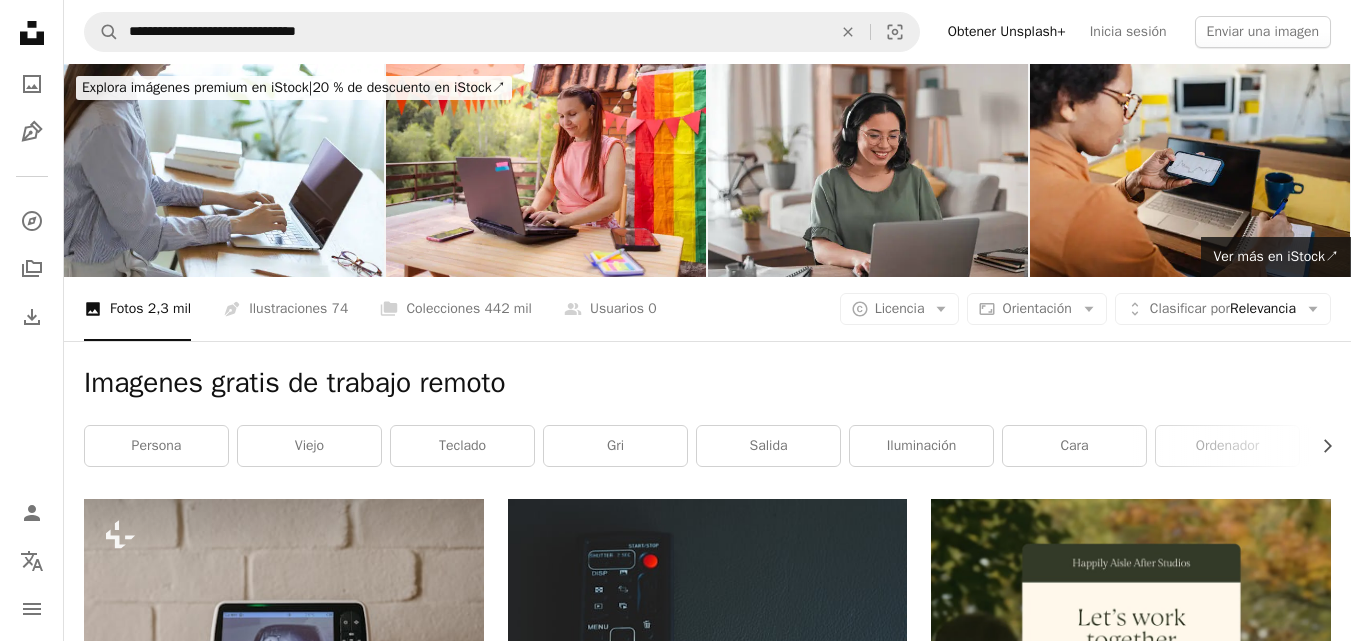 scroll, scrollTop: 900, scrollLeft: 0, axis: vertical 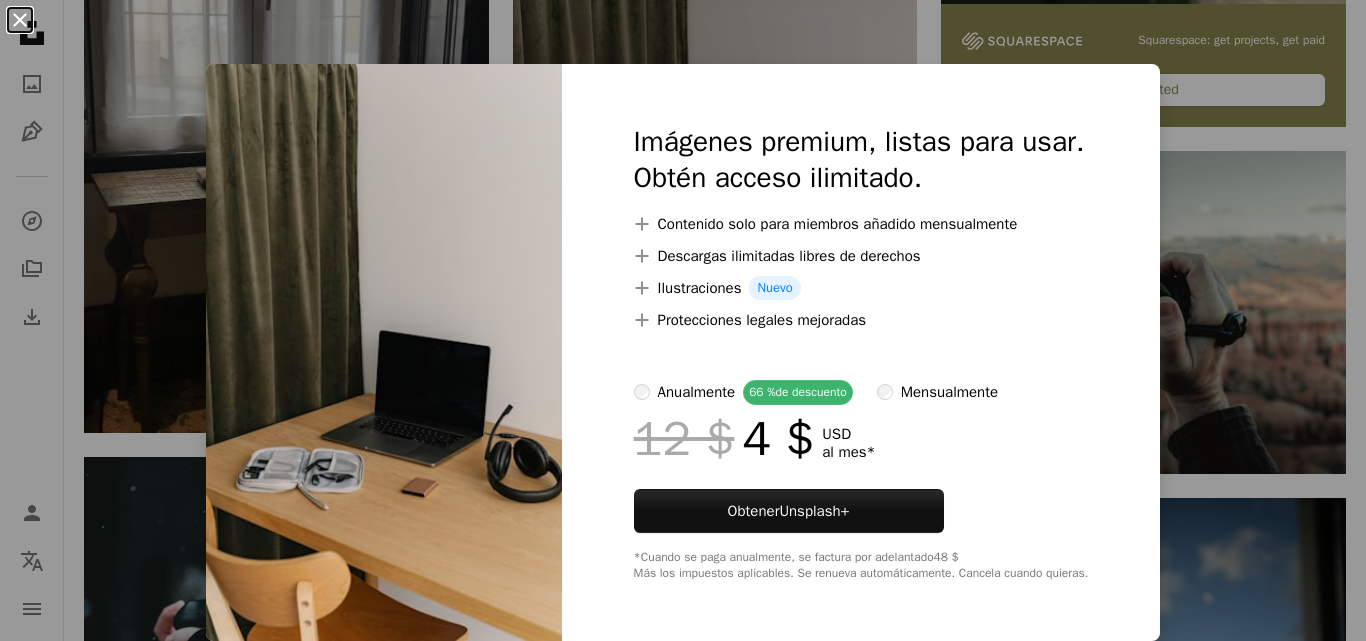 click on "An X shape" at bounding box center [20, 20] 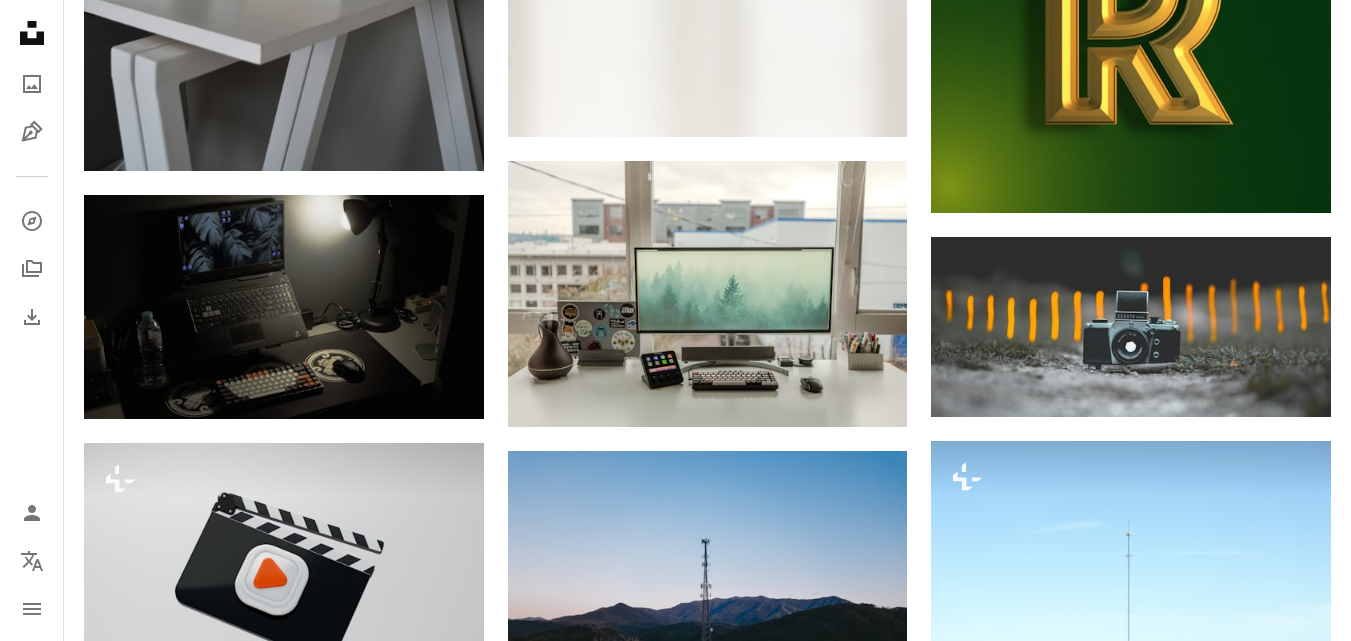 scroll, scrollTop: 2200, scrollLeft: 0, axis: vertical 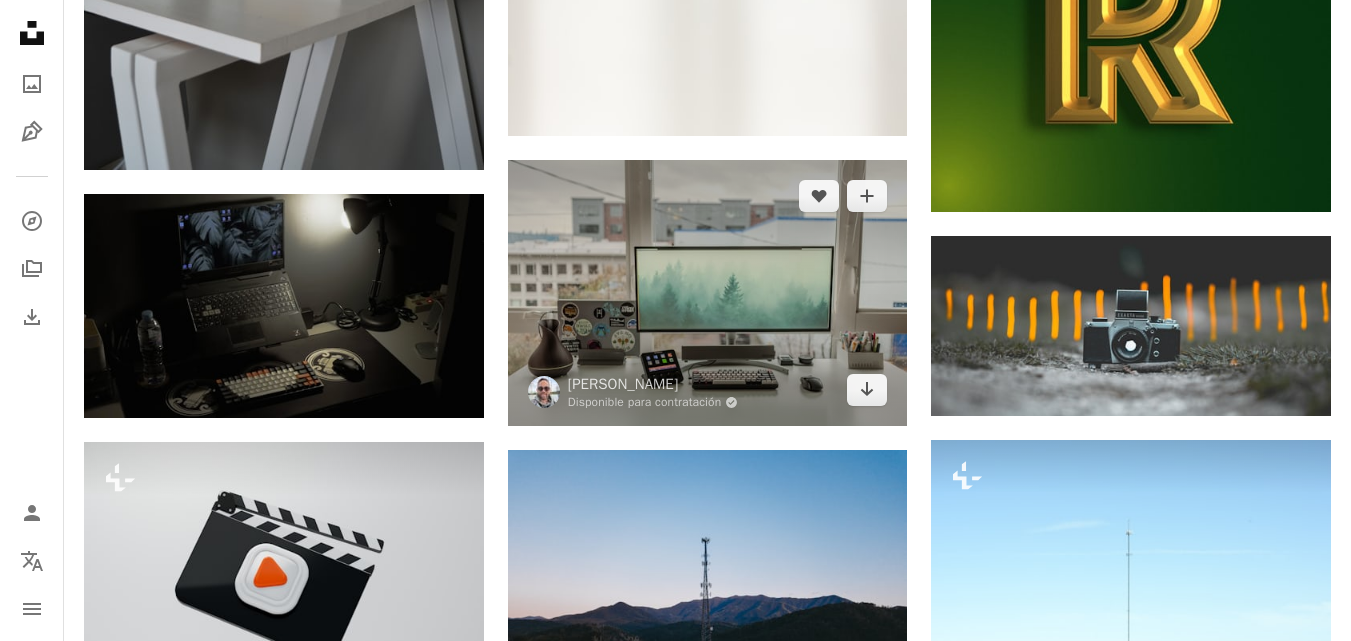 click at bounding box center [708, 293] 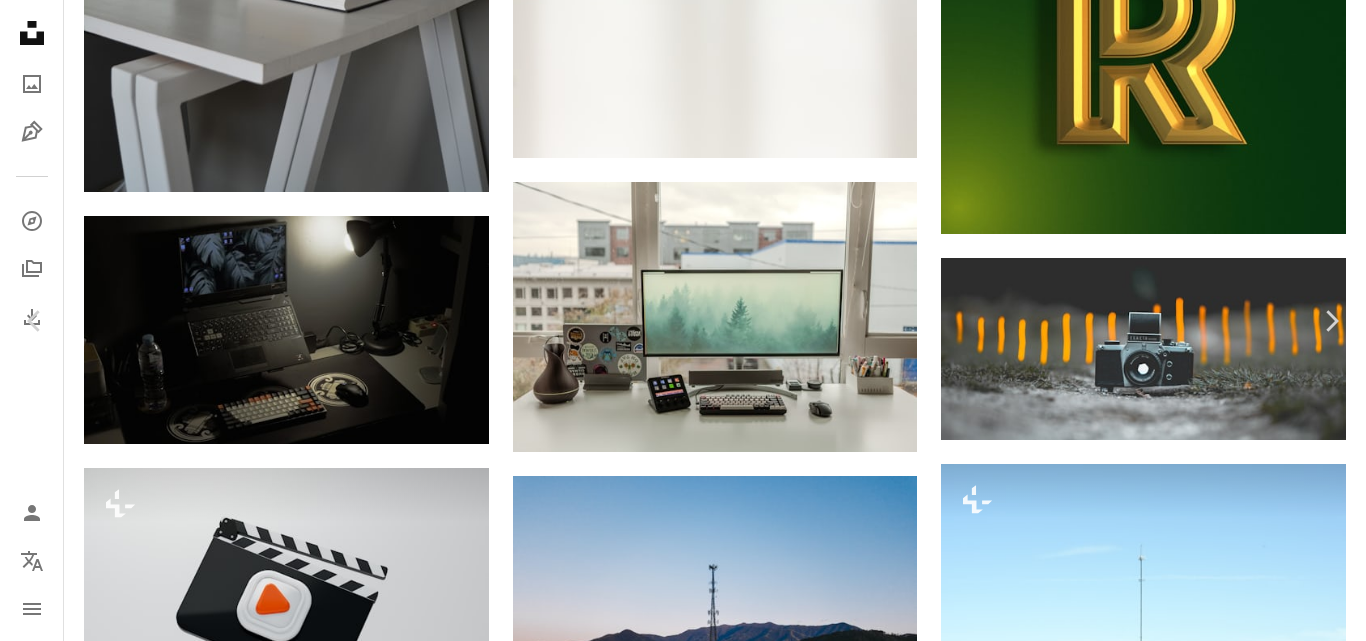 click on "Descargar gratis" at bounding box center (1164, 5072) 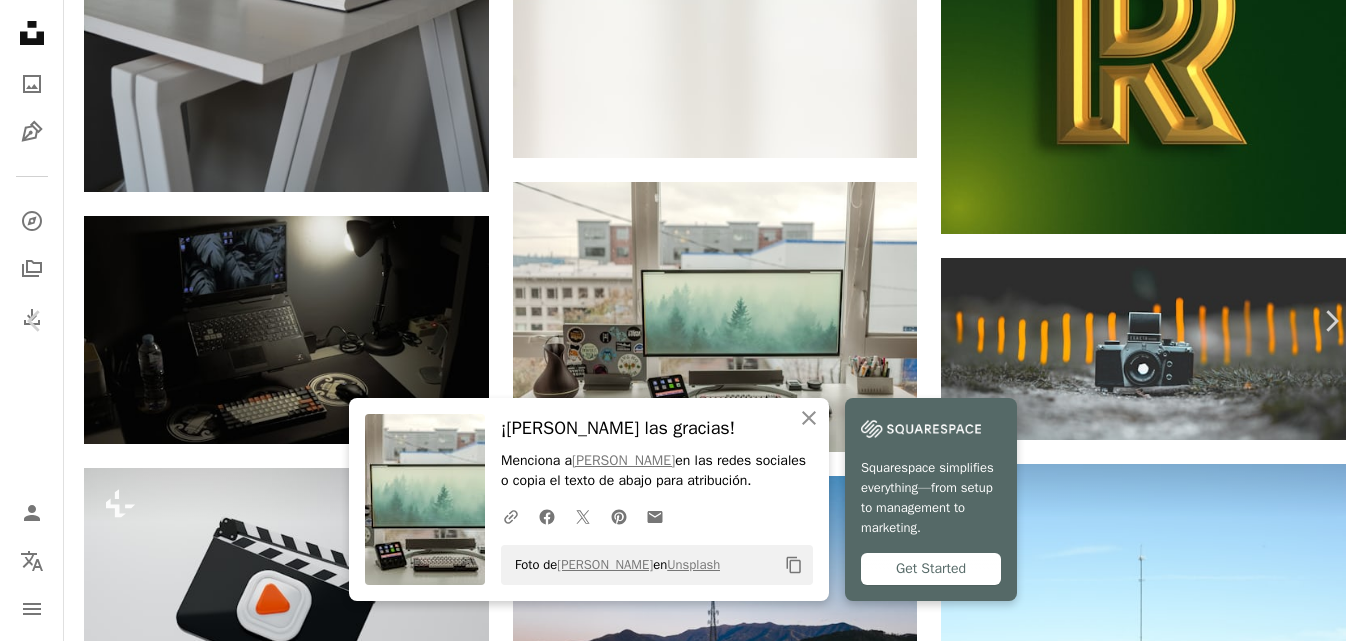 click on "An X shape" at bounding box center (20, 20) 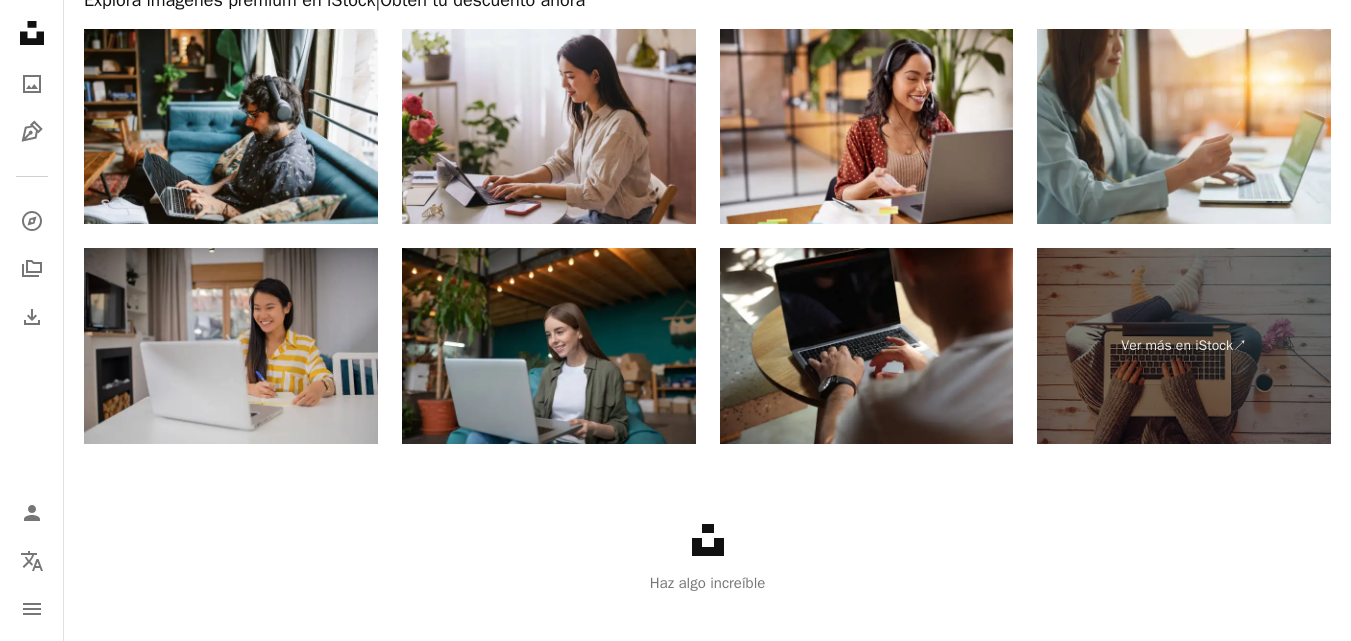 scroll, scrollTop: 6512, scrollLeft: 0, axis: vertical 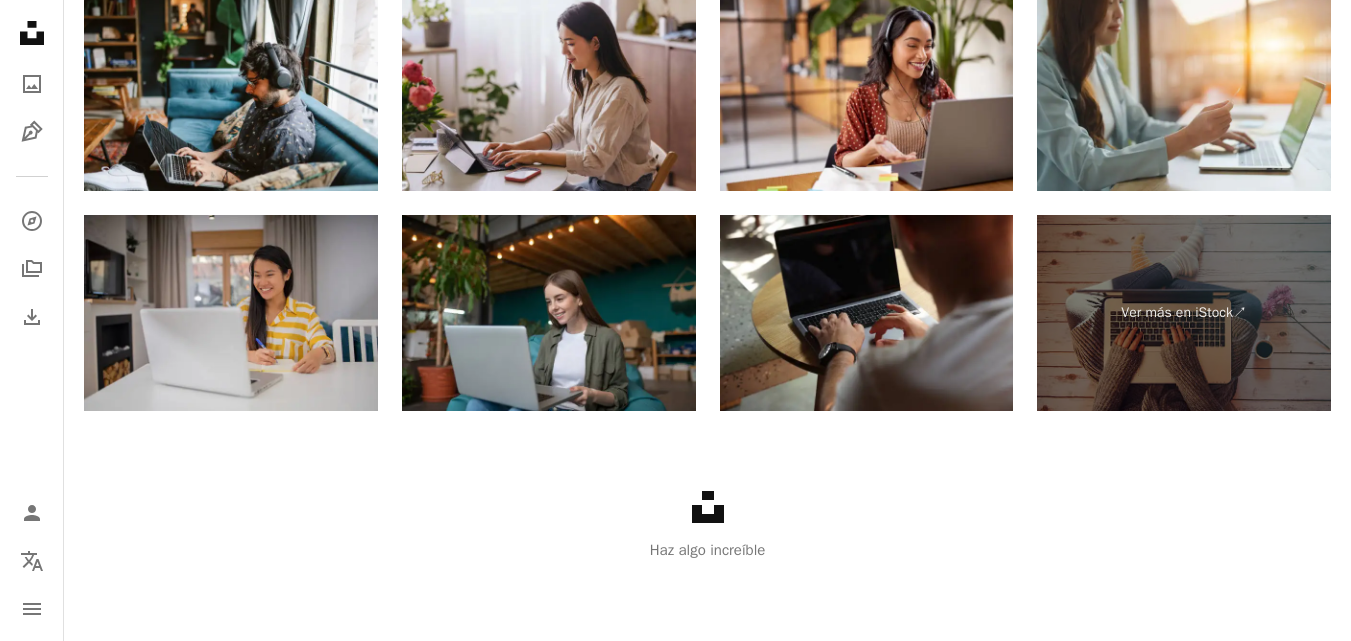 click on "Haz algo increíble" at bounding box center (707, 550) 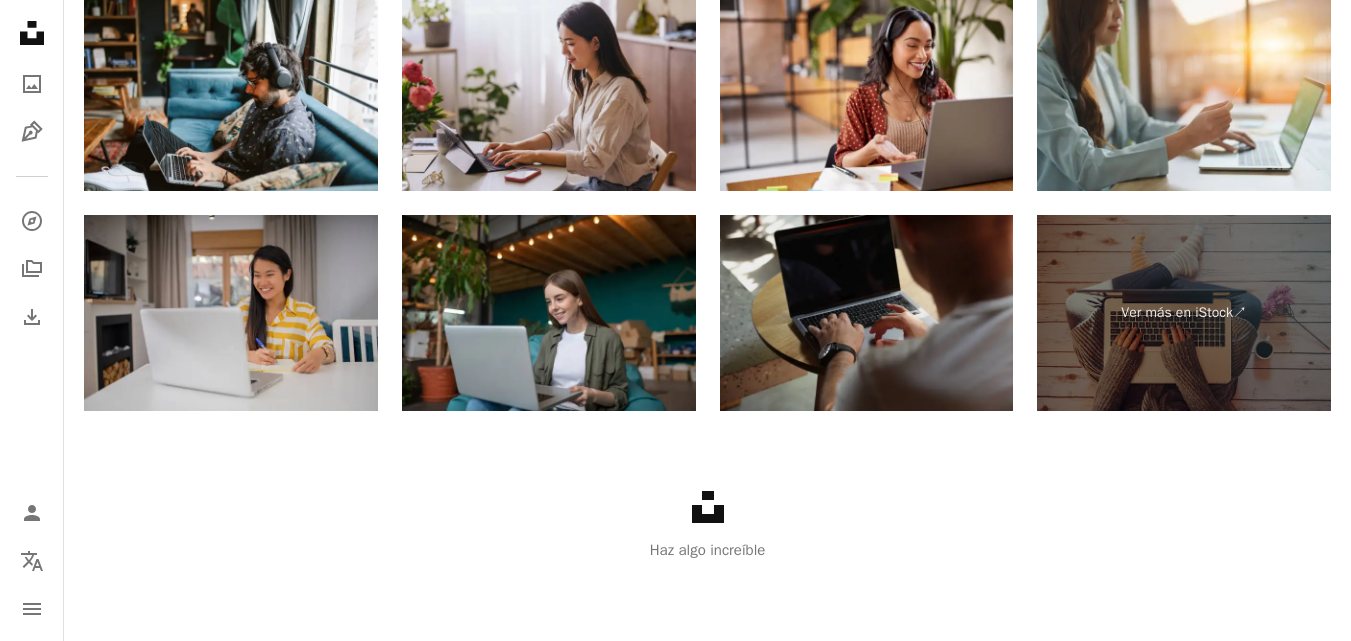scroll, scrollTop: 6412, scrollLeft: 0, axis: vertical 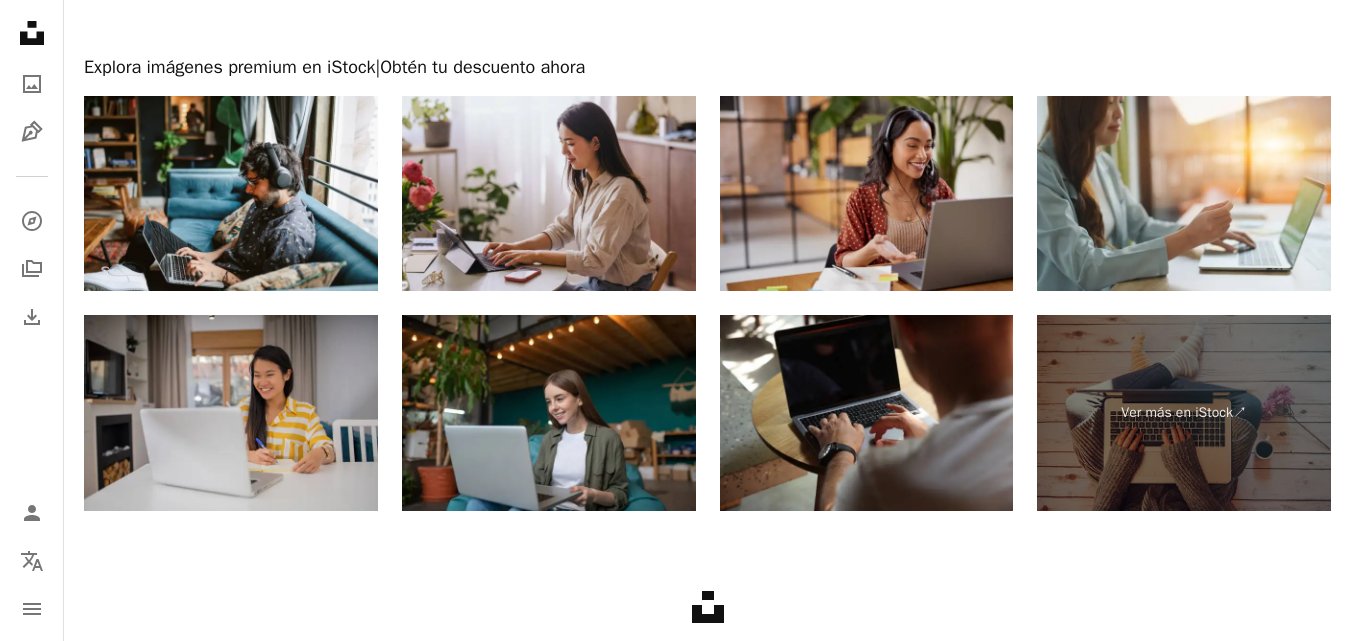 click at bounding box center (867, 194) 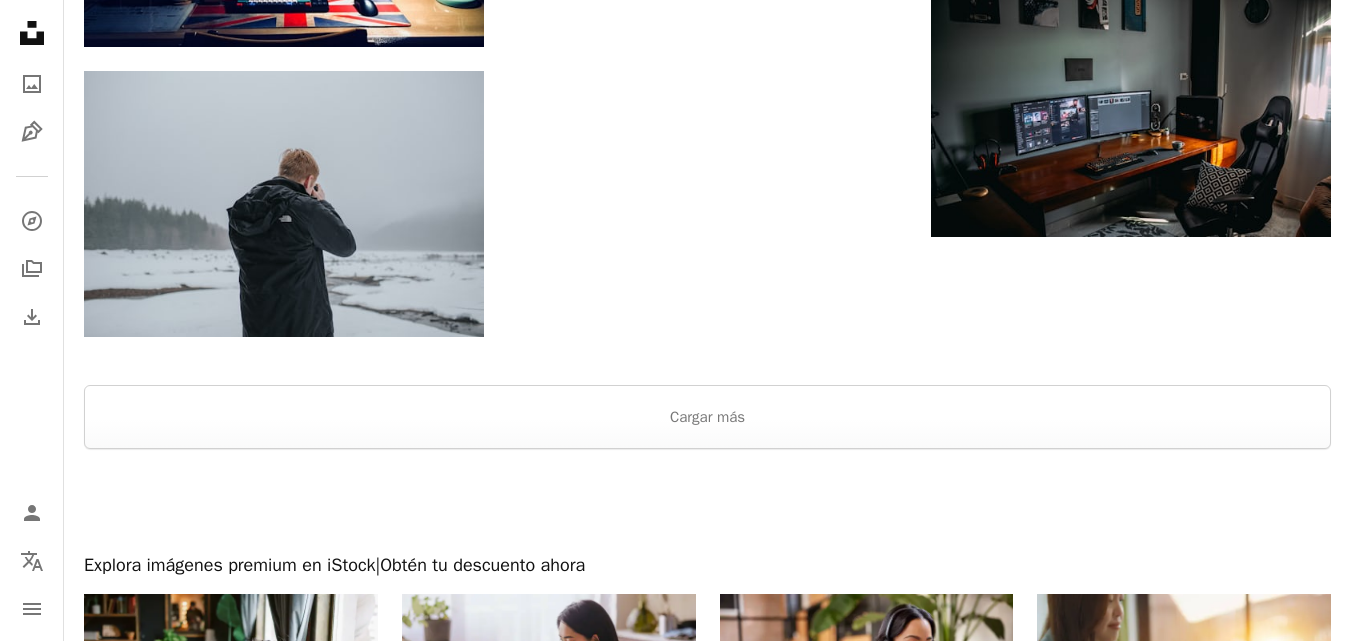 scroll, scrollTop: 5912, scrollLeft: 0, axis: vertical 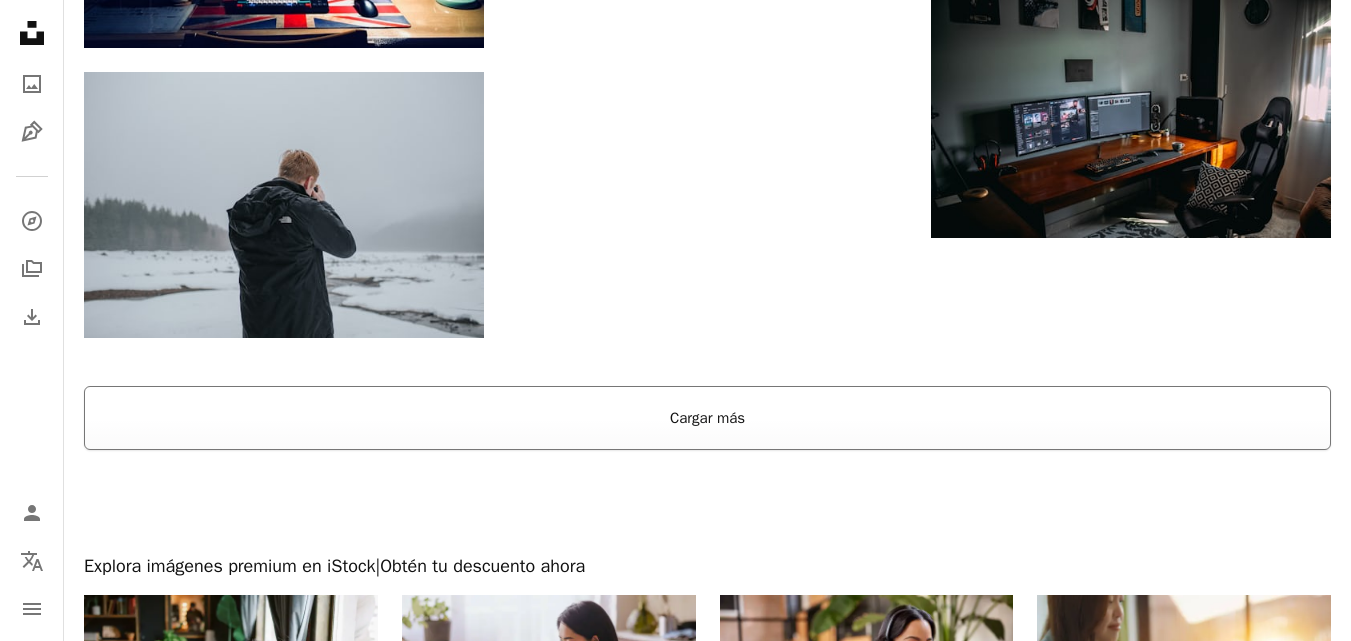 click on "Cargar más" at bounding box center (707, 418) 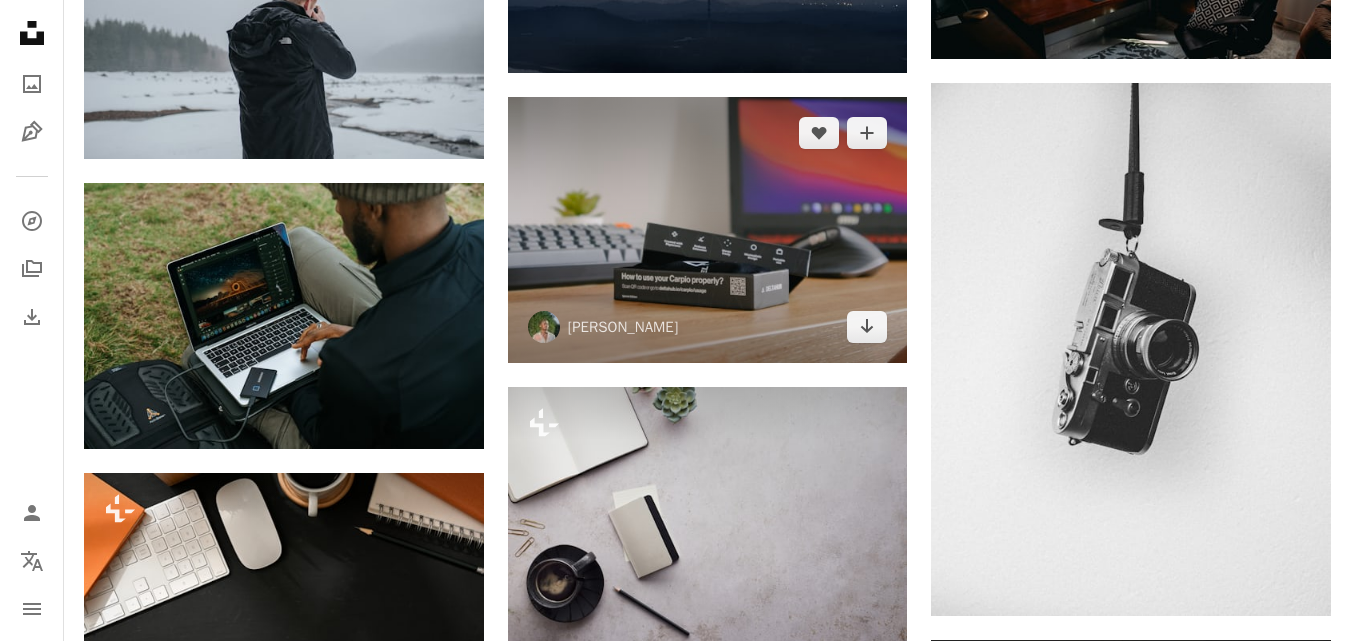 scroll, scrollTop: 6112, scrollLeft: 0, axis: vertical 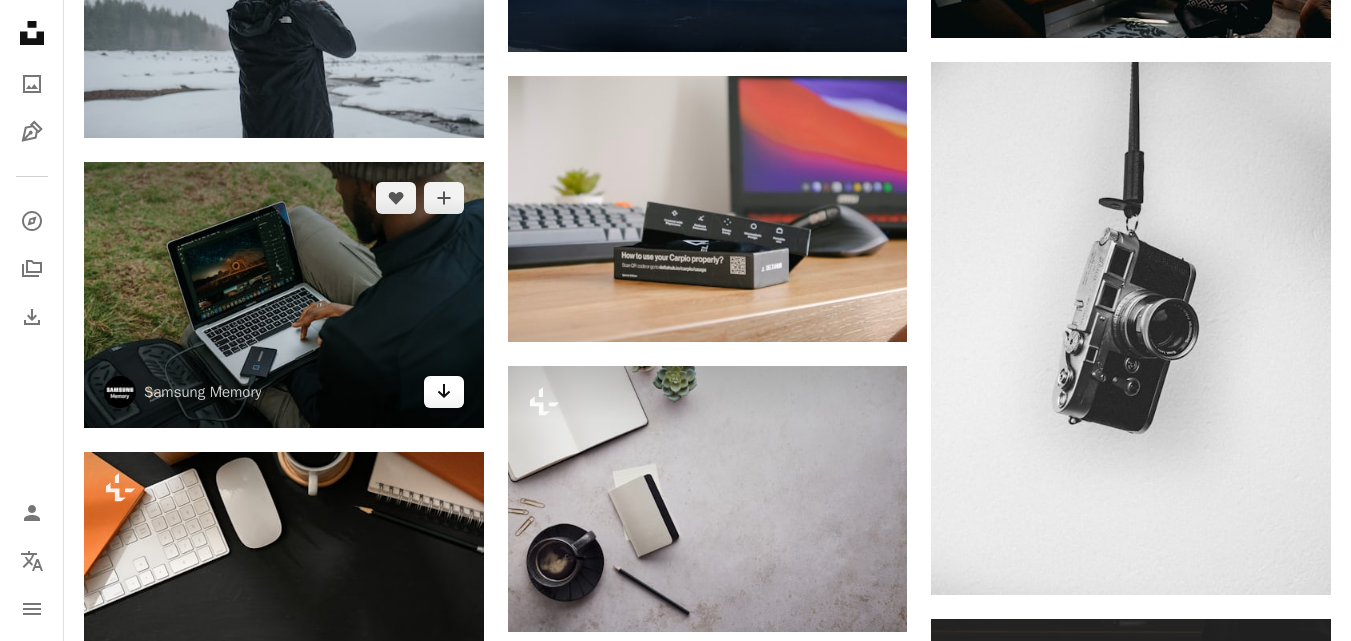click on "Arrow pointing down" 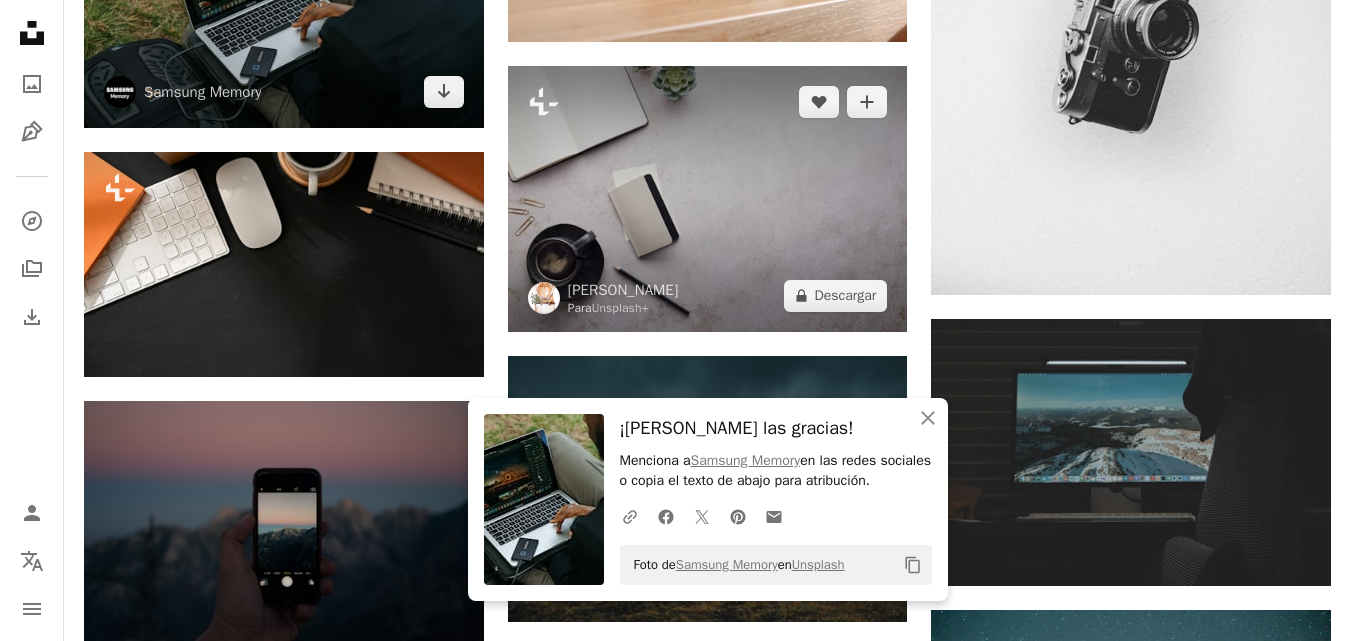 scroll, scrollTop: 6612, scrollLeft: 0, axis: vertical 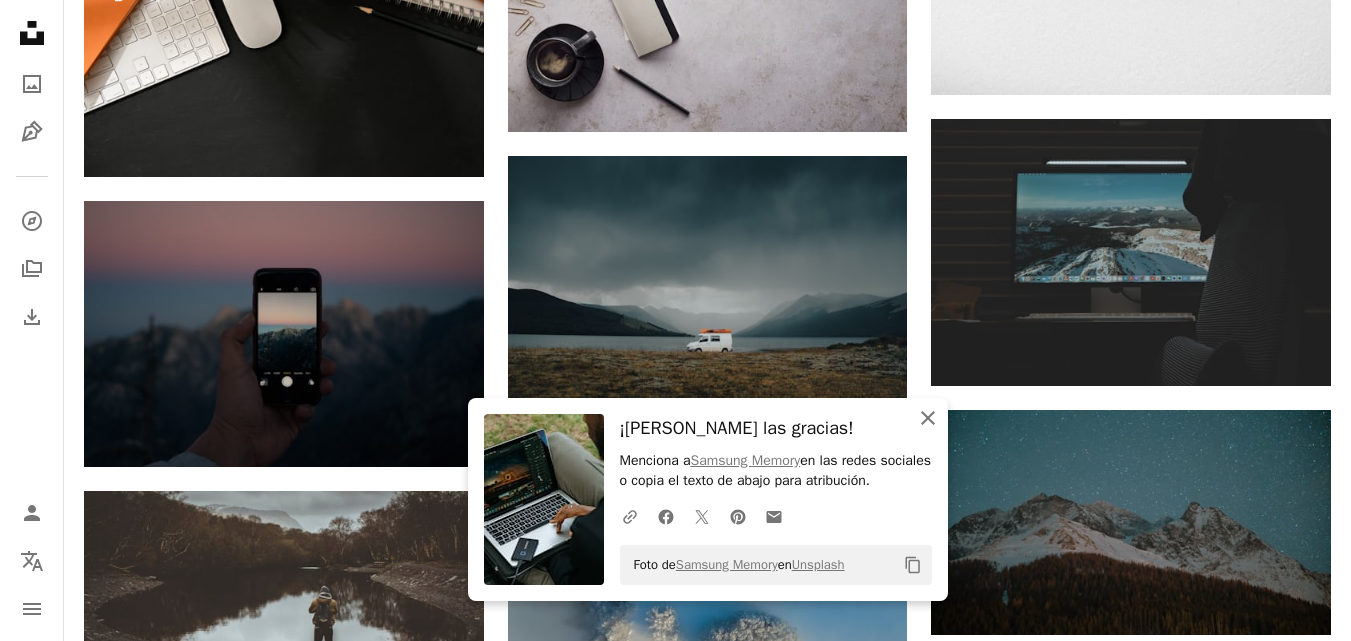 click 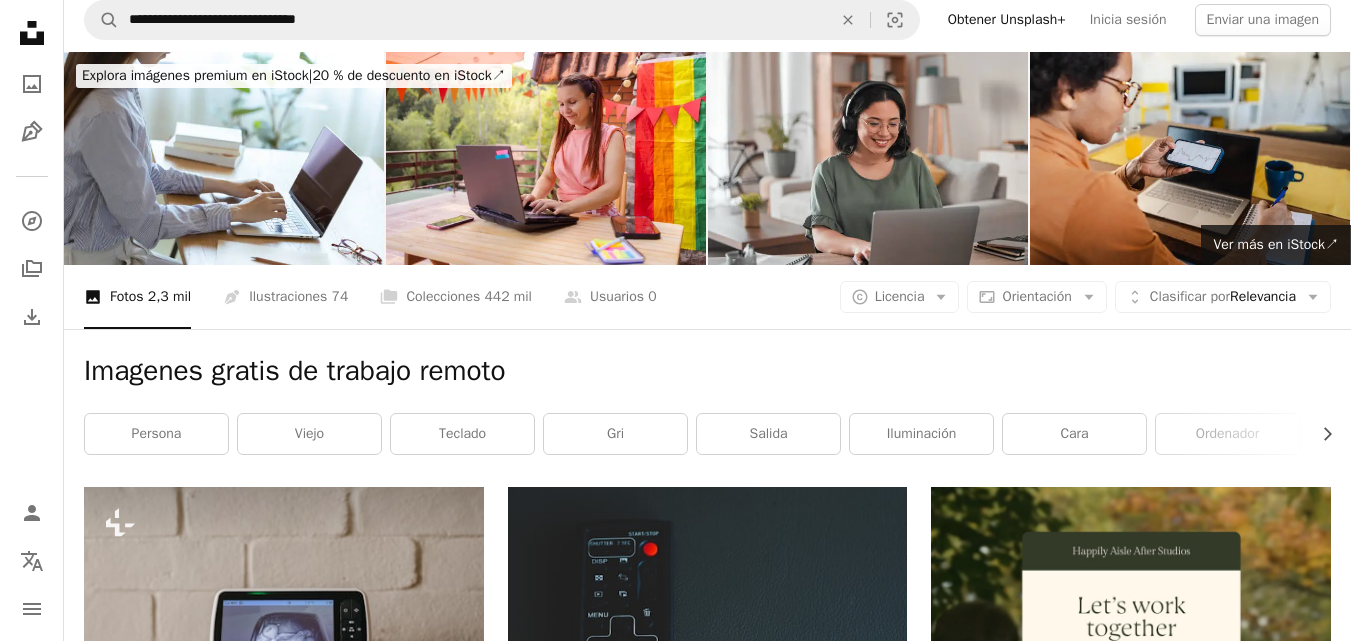 scroll, scrollTop: 0, scrollLeft: 0, axis: both 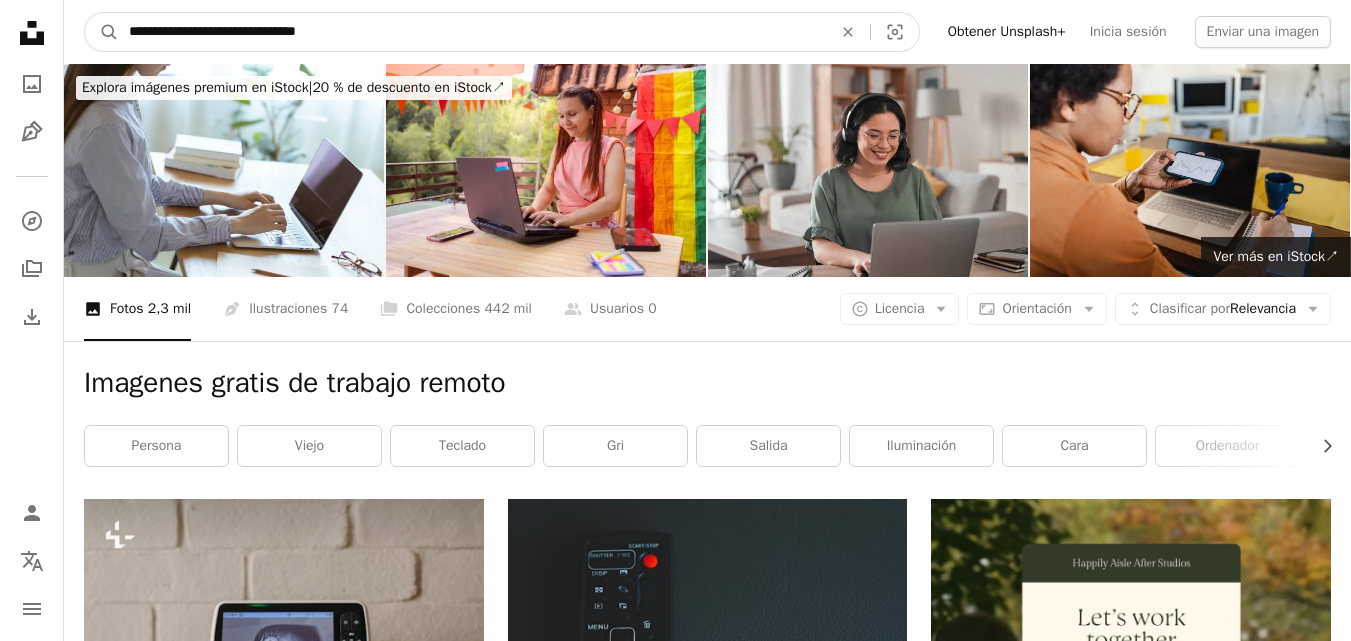click on "**********" at bounding box center [472, 32] 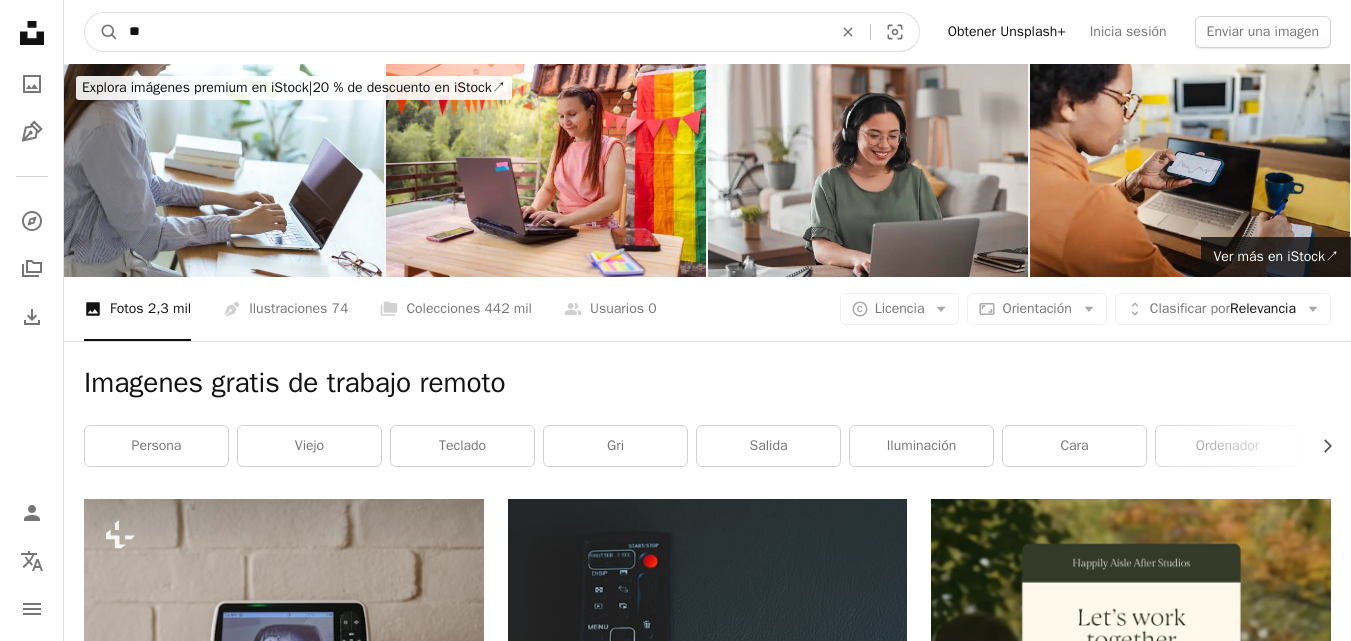 type on "*" 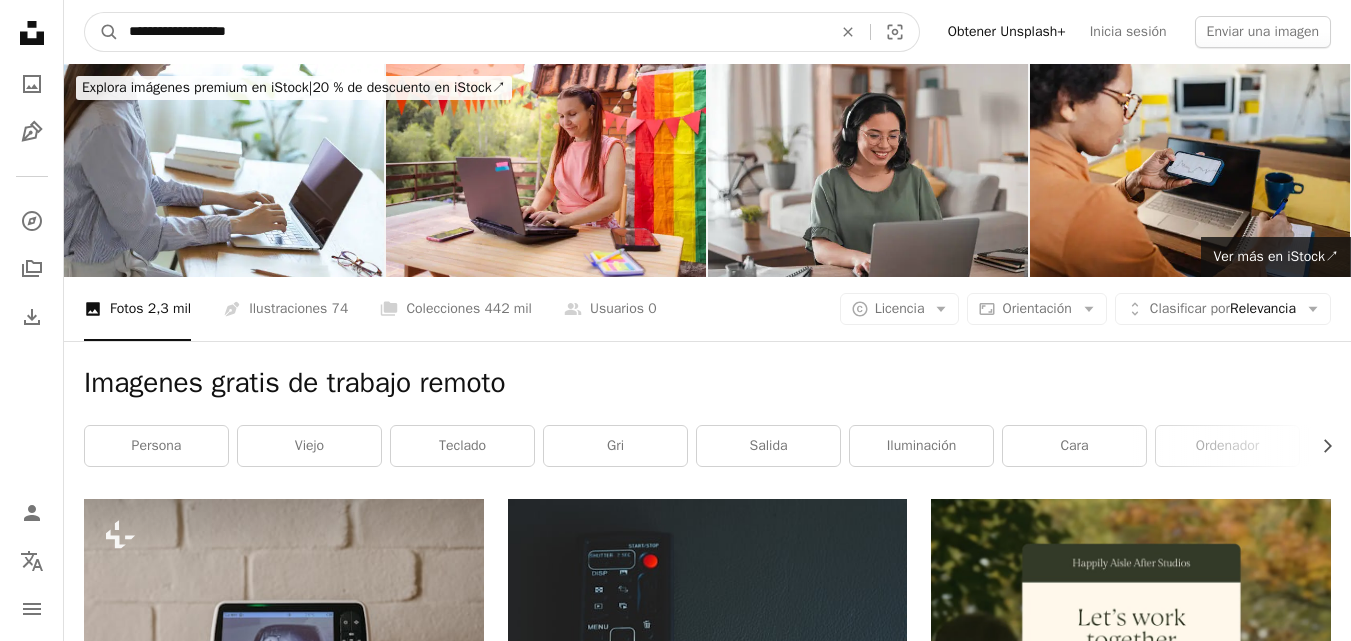 type on "**********" 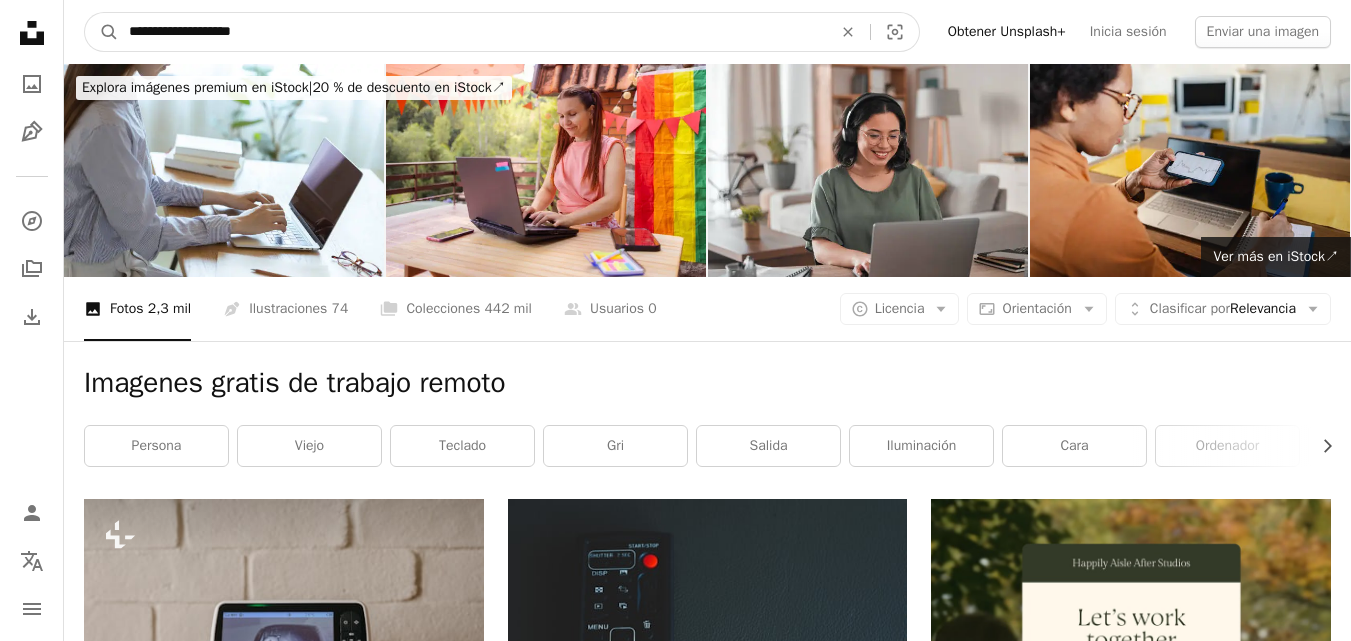 click on "A magnifying glass" at bounding box center (102, 32) 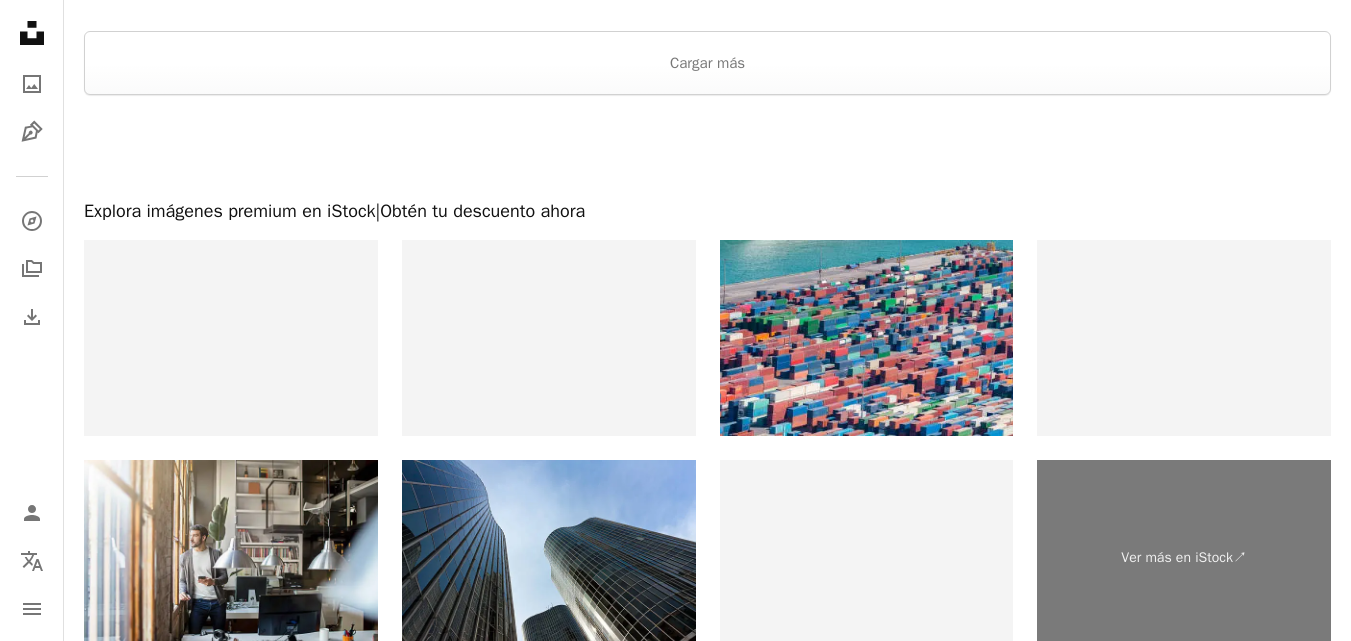 scroll, scrollTop: 3500, scrollLeft: 0, axis: vertical 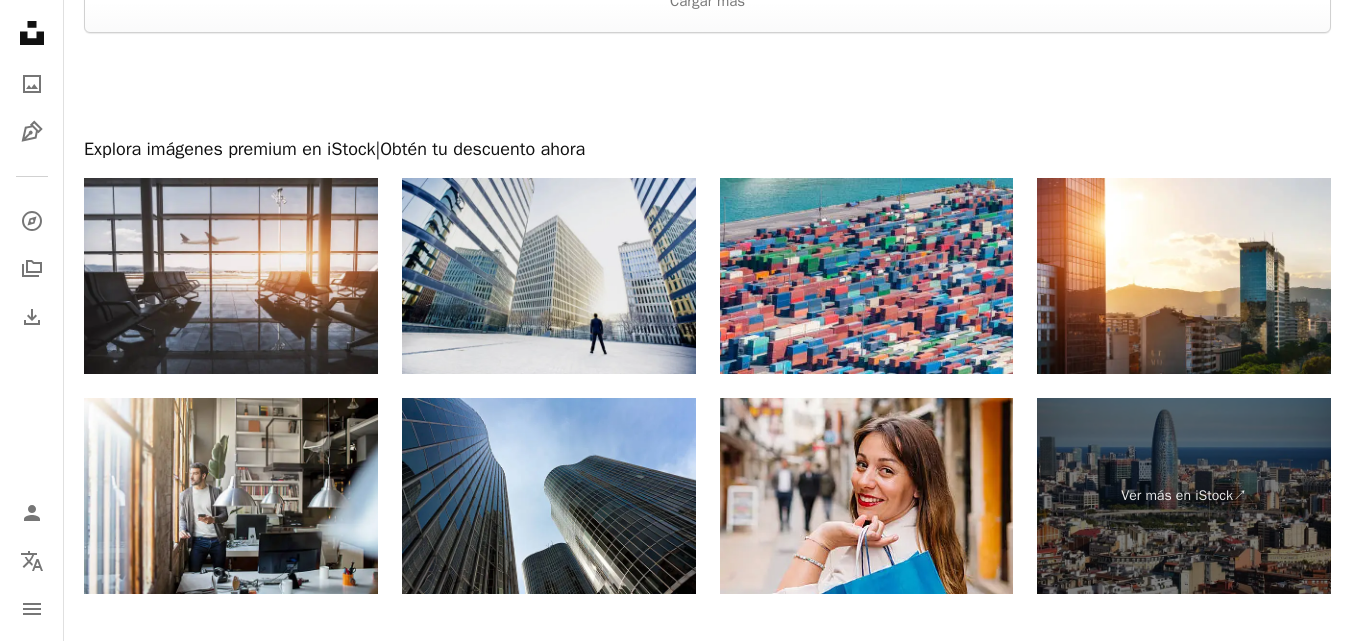 click at bounding box center (549, 276) 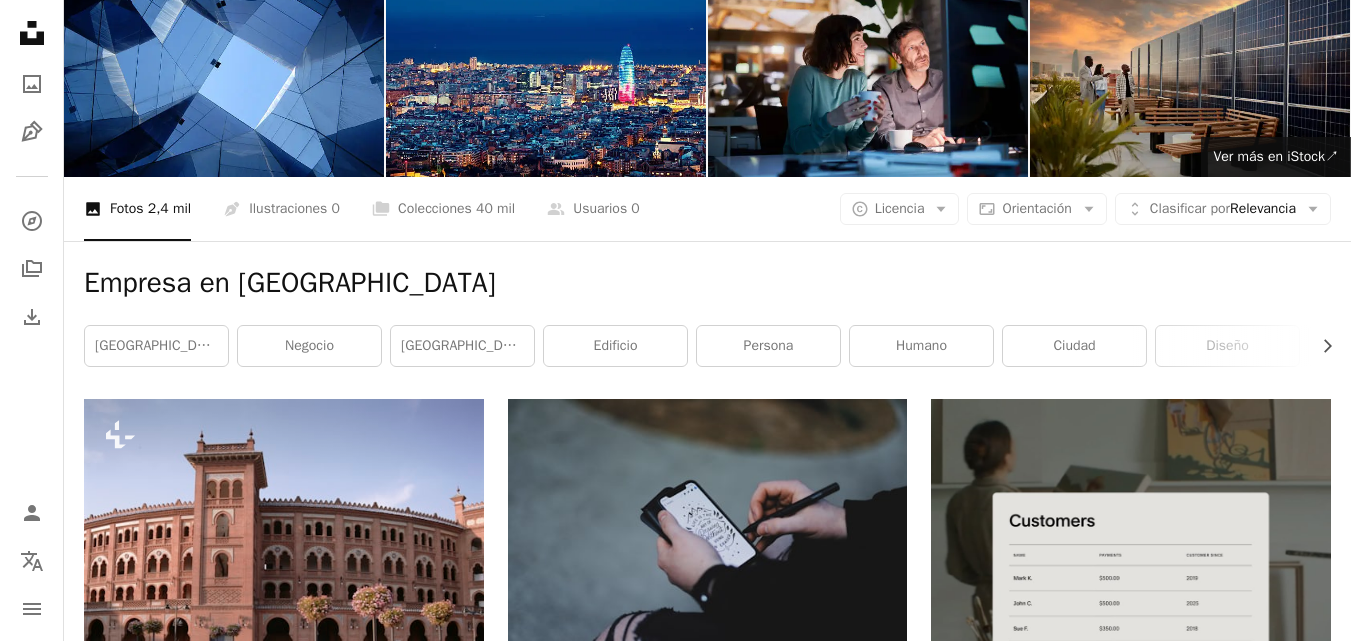 scroll, scrollTop: 0, scrollLeft: 0, axis: both 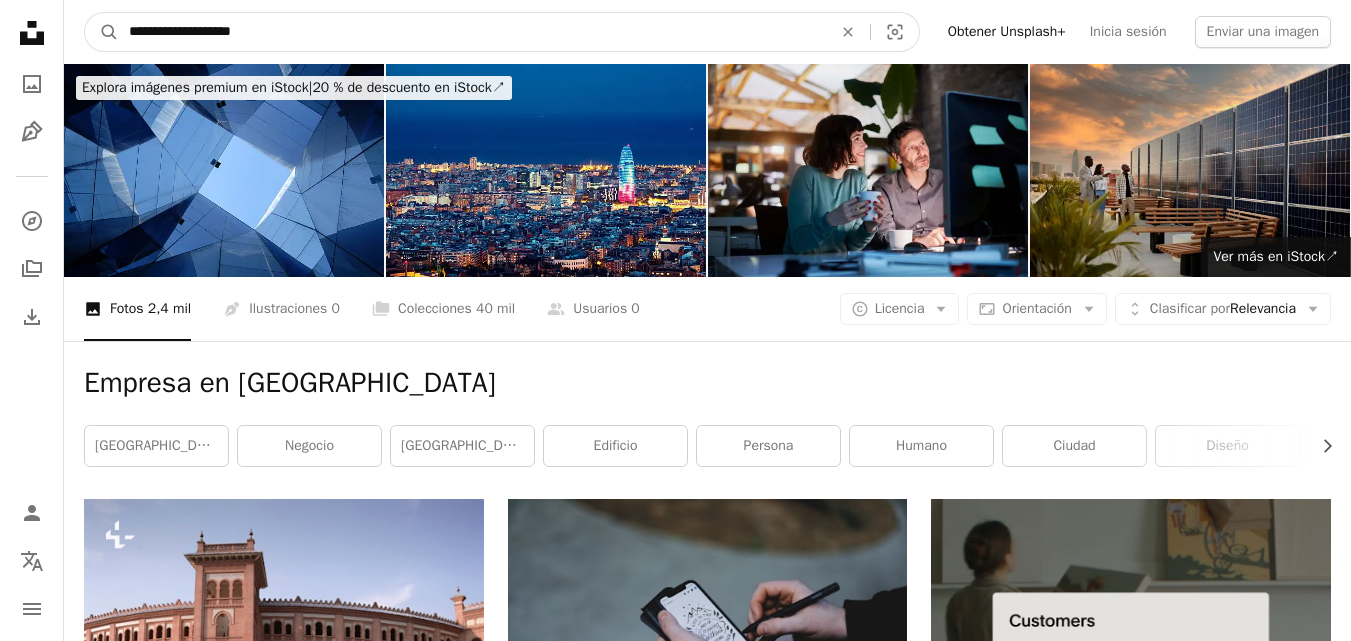 click on "**********" at bounding box center [472, 32] 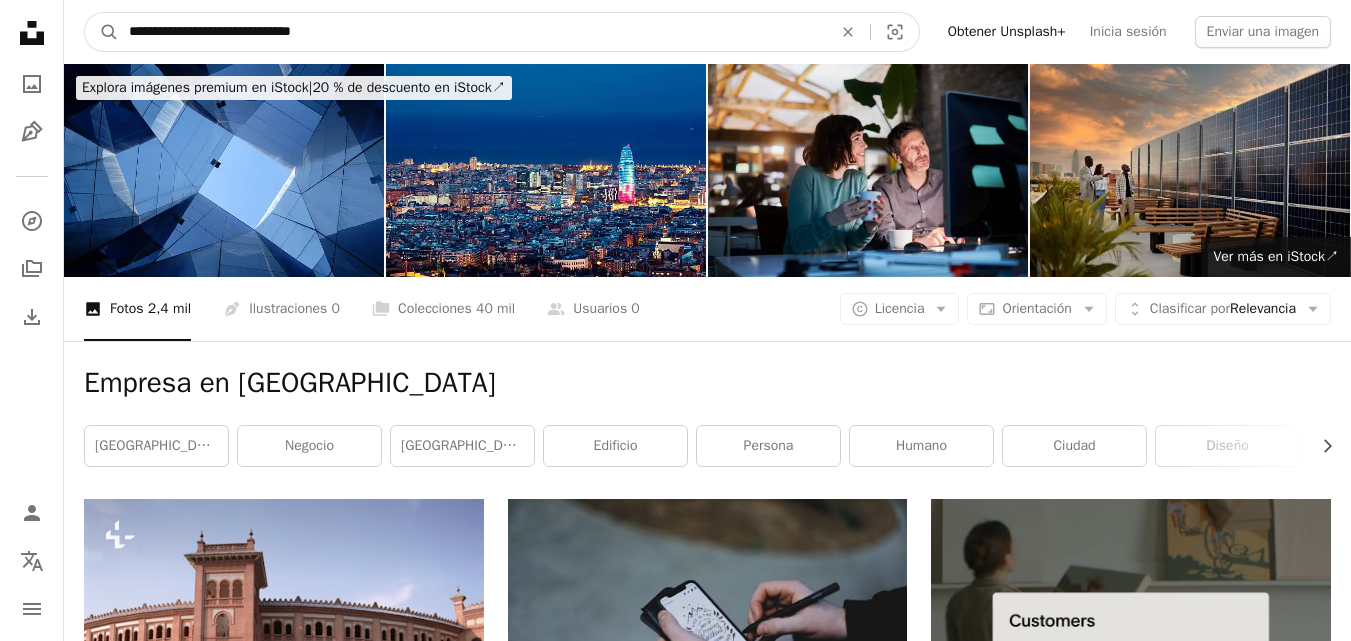 click on "**********" at bounding box center (472, 32) 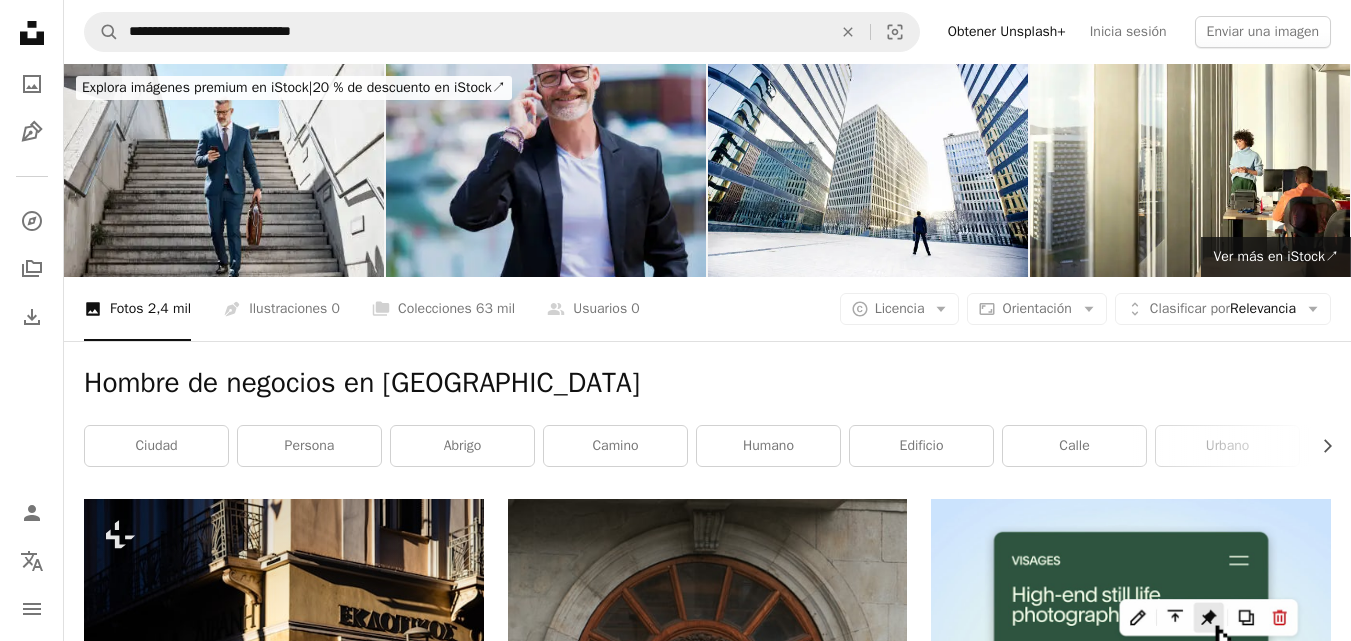 click at bounding box center (546, 170) 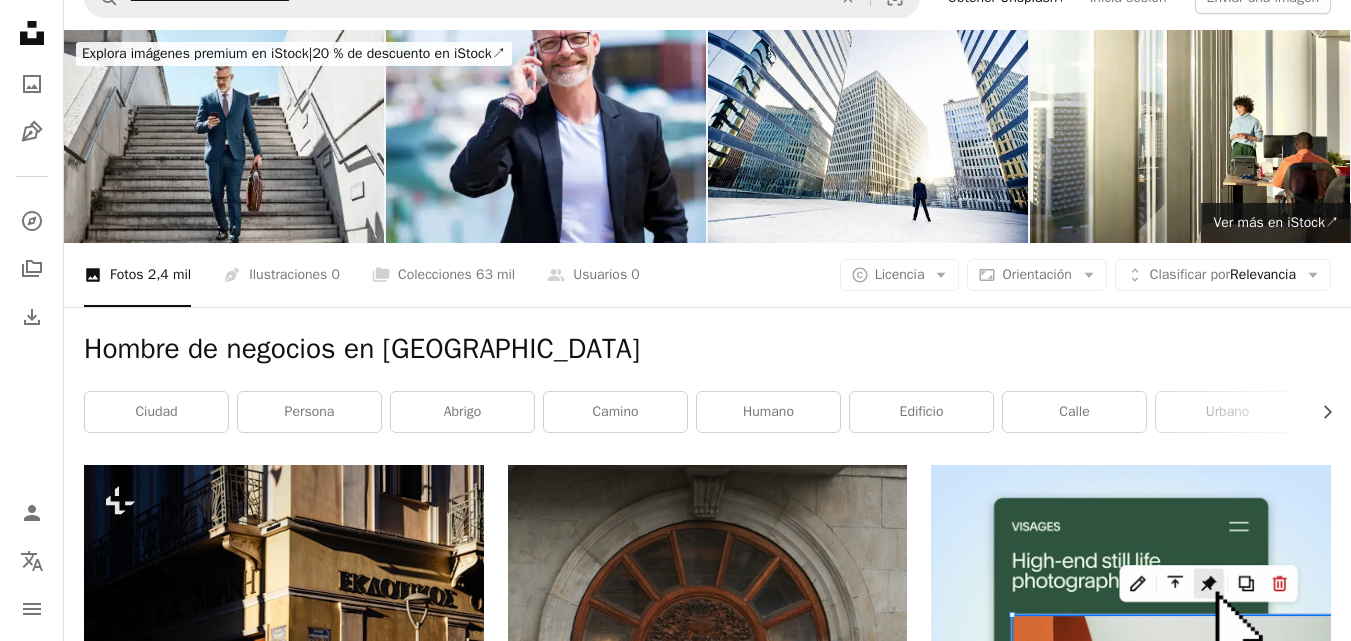 scroll, scrollTop: 0, scrollLeft: 0, axis: both 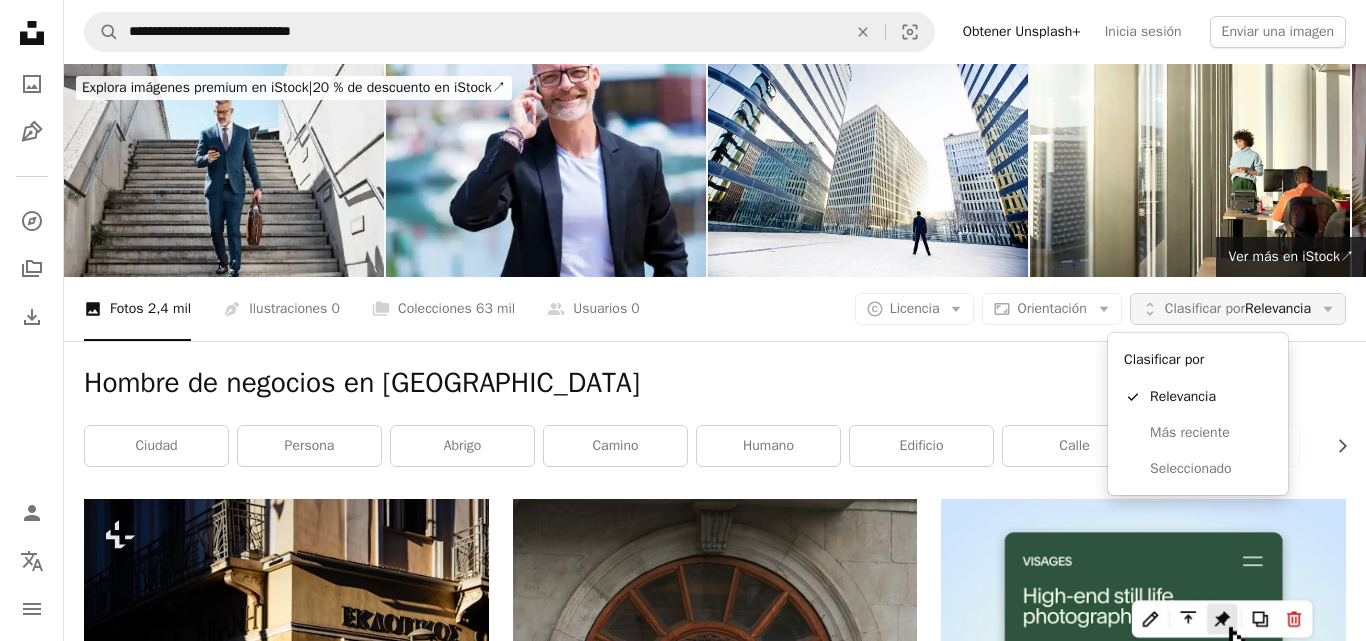 click on "Unfold Clasificar por  Relevancia Arrow down" at bounding box center [1238, 309] 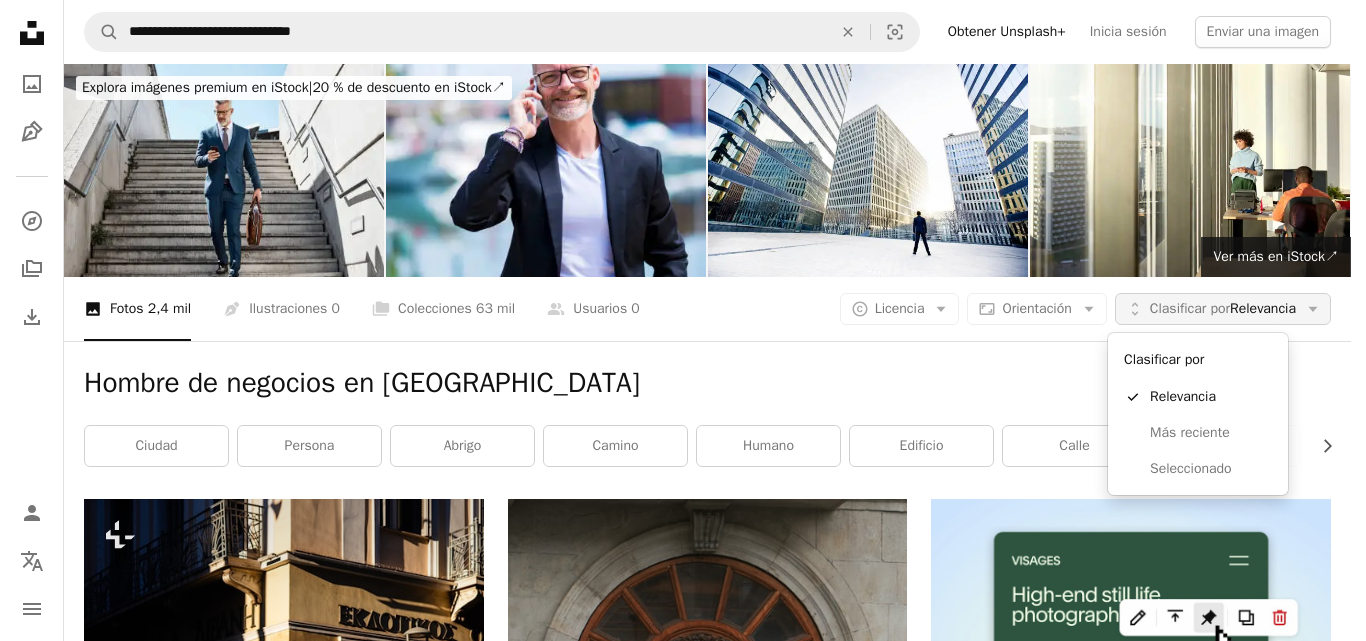 click on "Unfold" 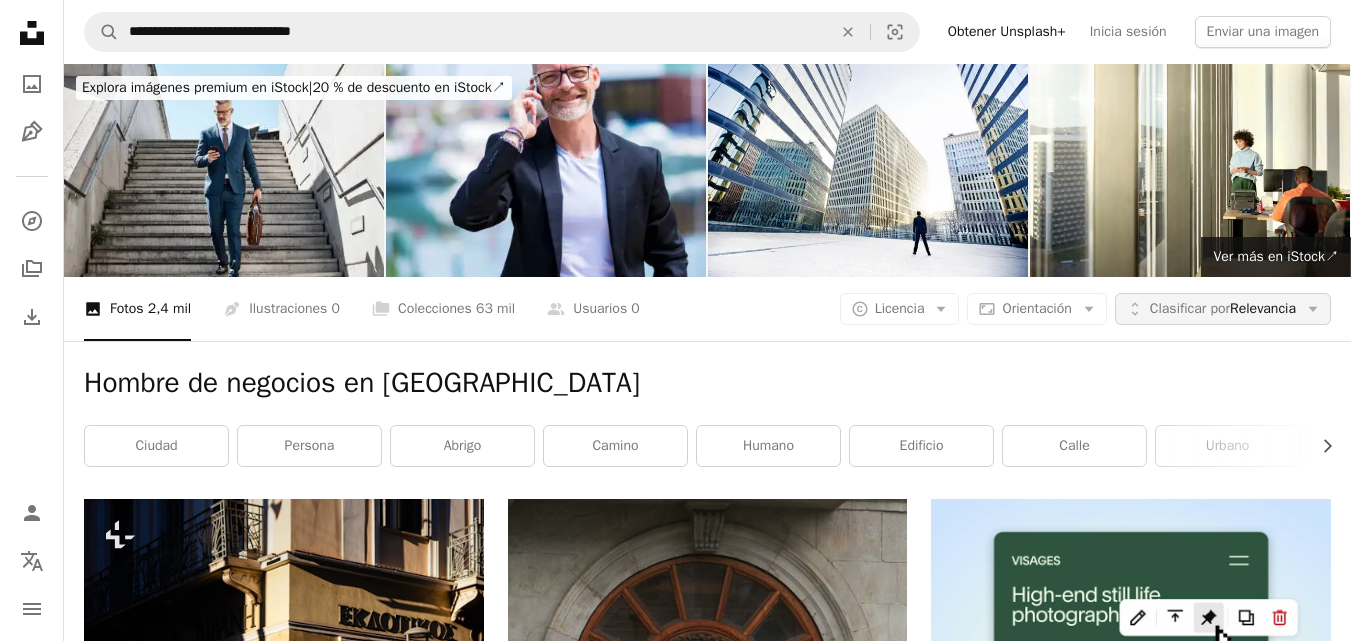 click on "Unfold" 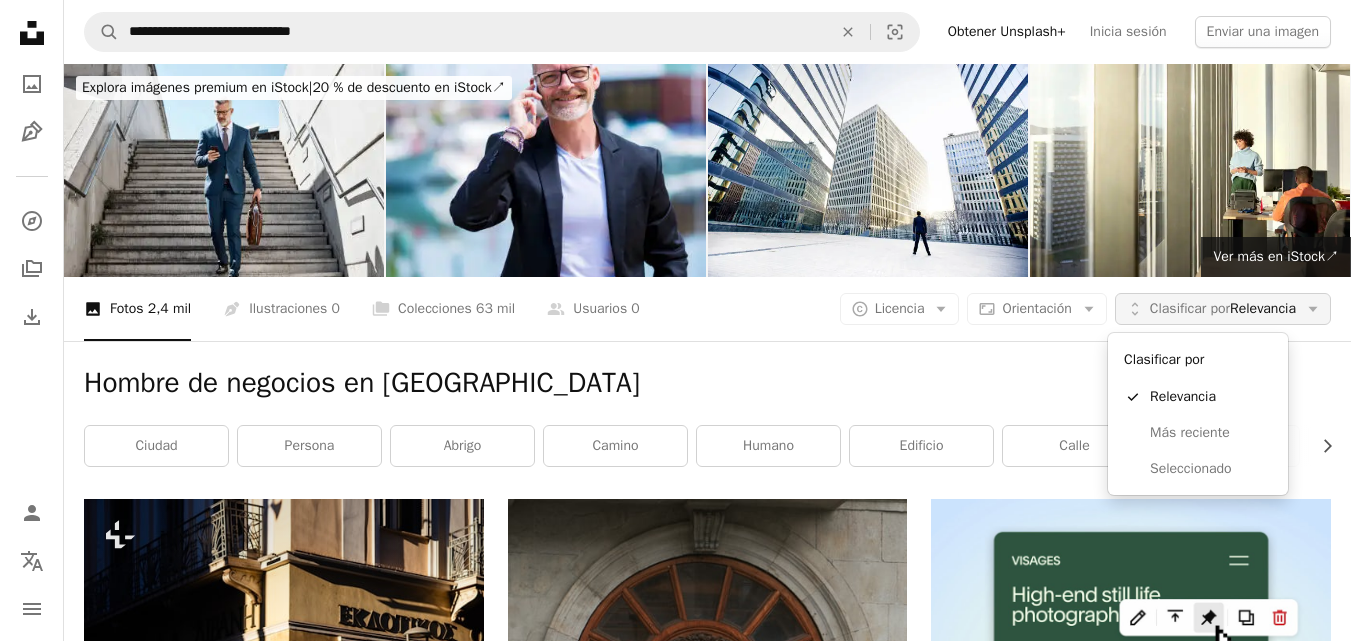 click on "Unfold" 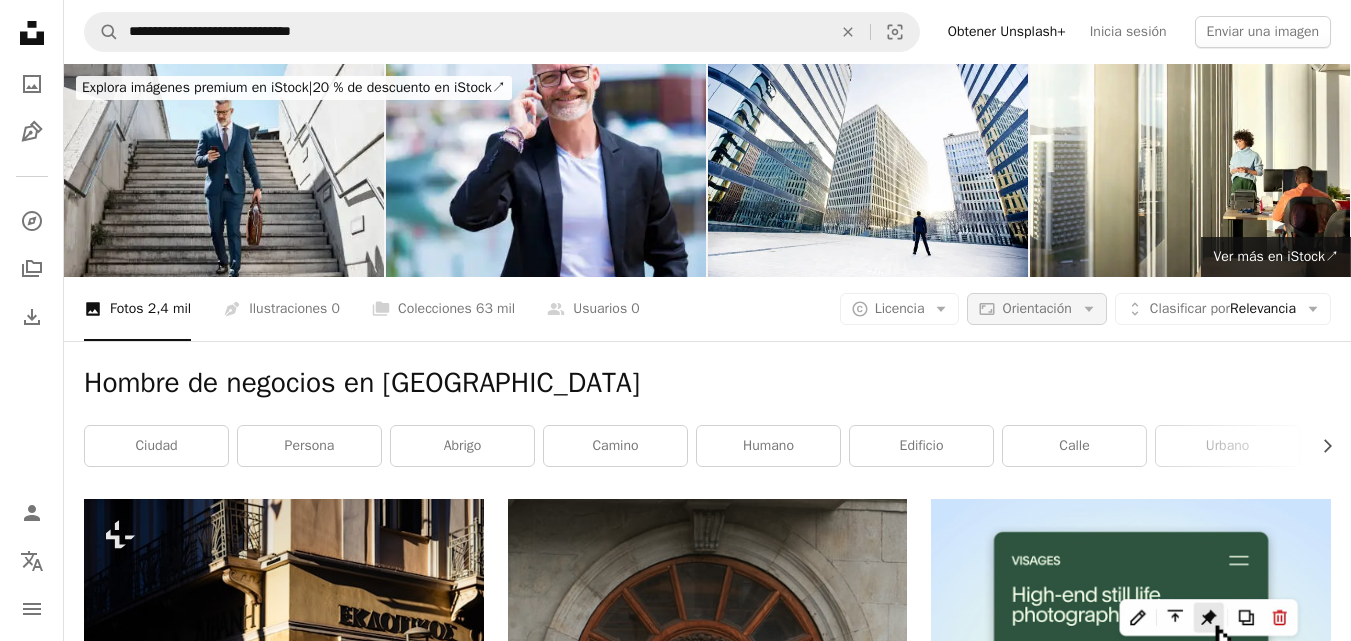 click 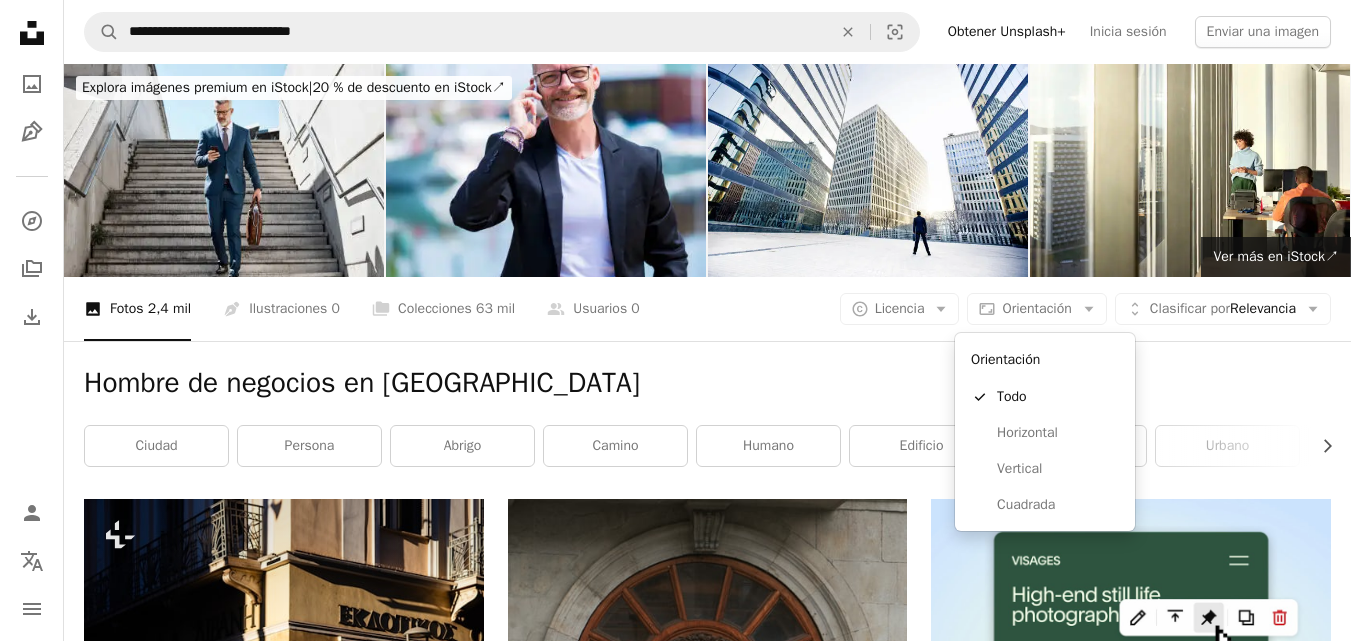 click on "**********" at bounding box center [675, 320] 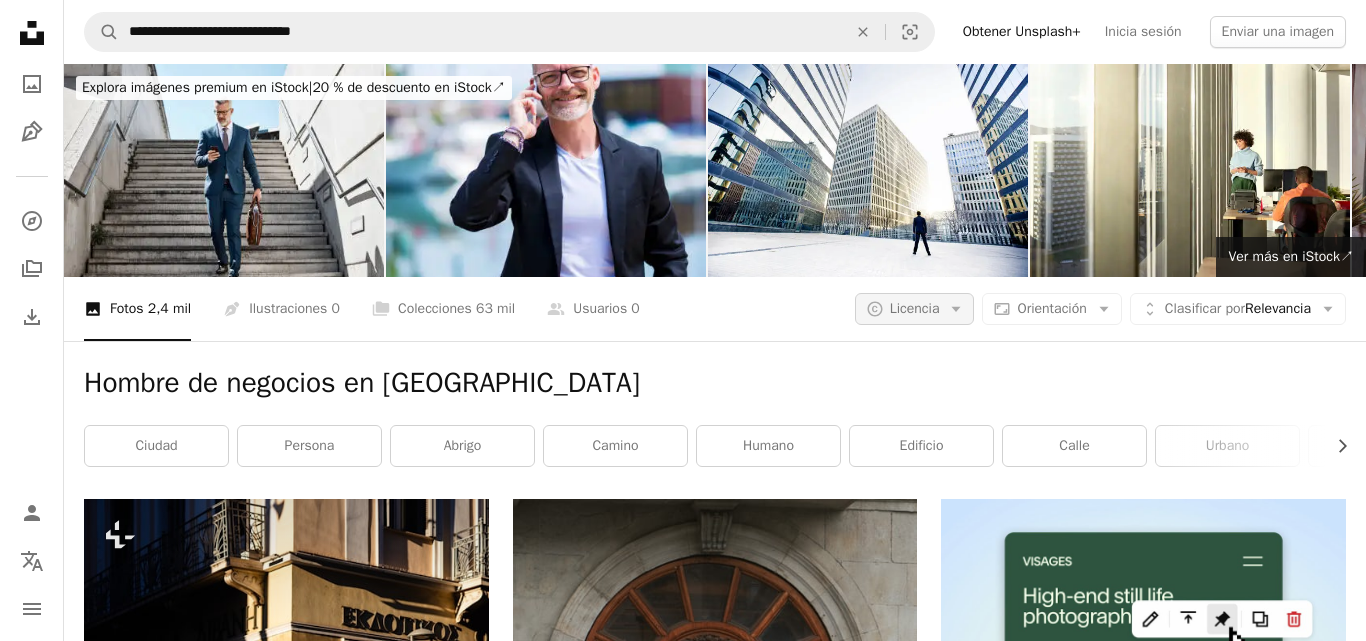 click on "Arrow down" 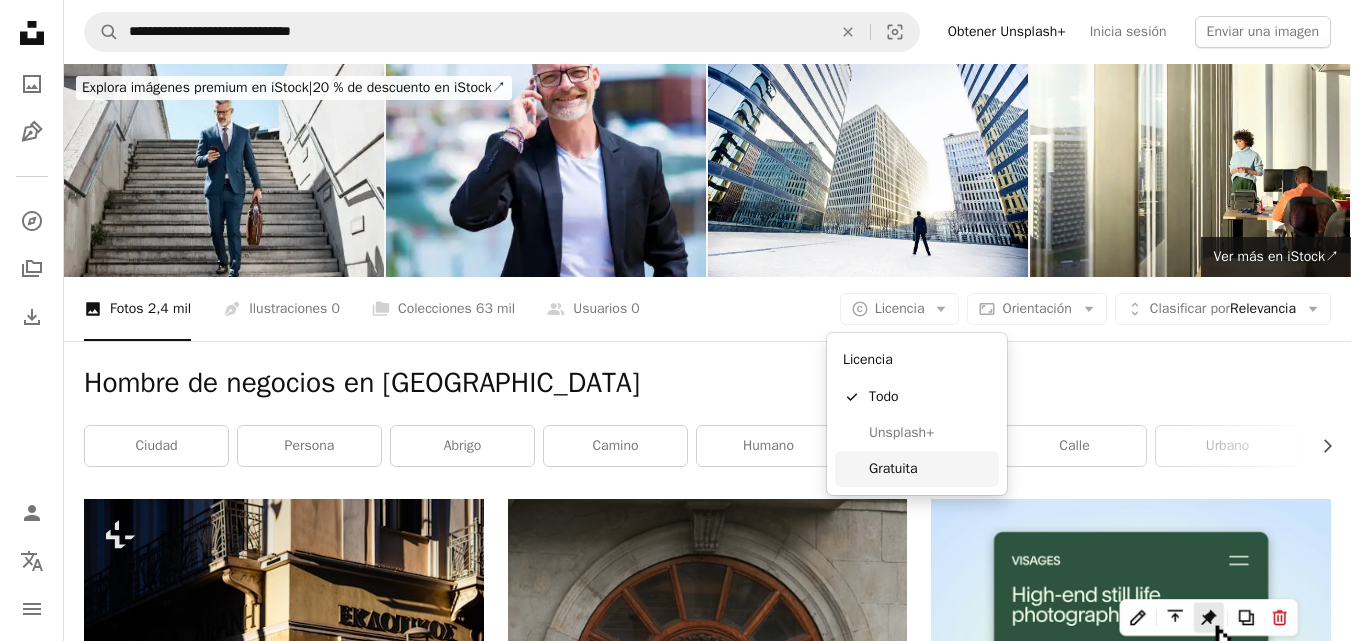 click on "Gratuita" at bounding box center [930, 469] 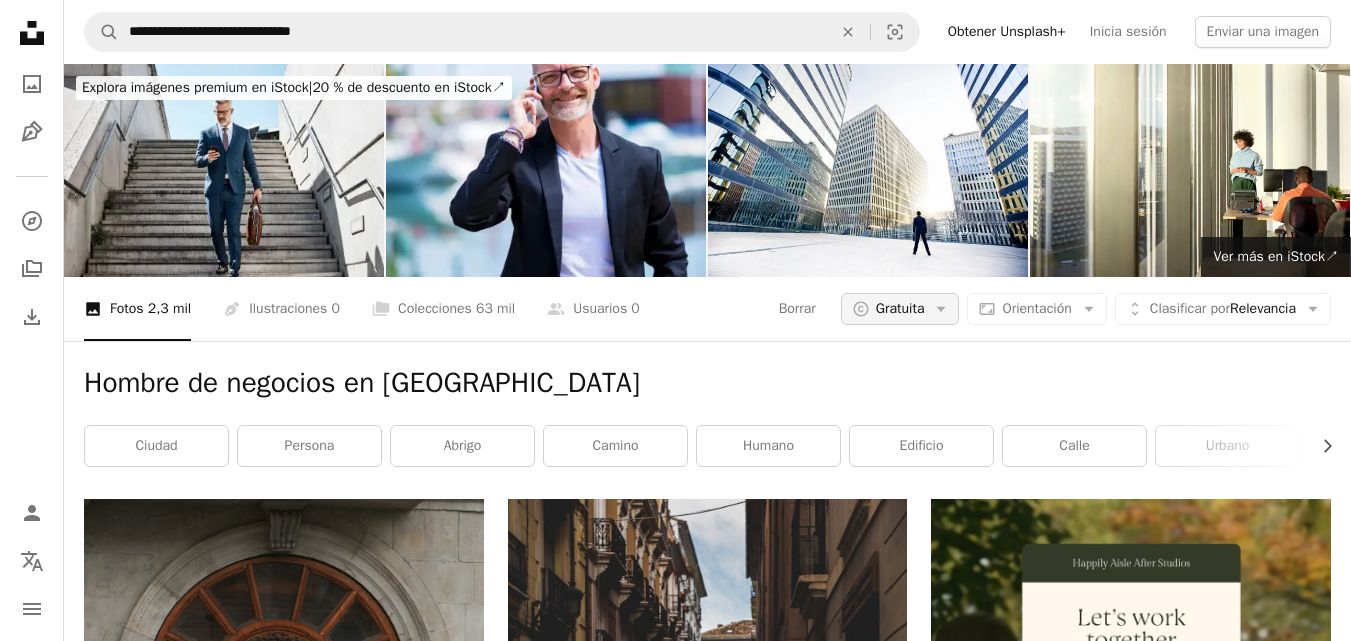 click on "Arrow down" 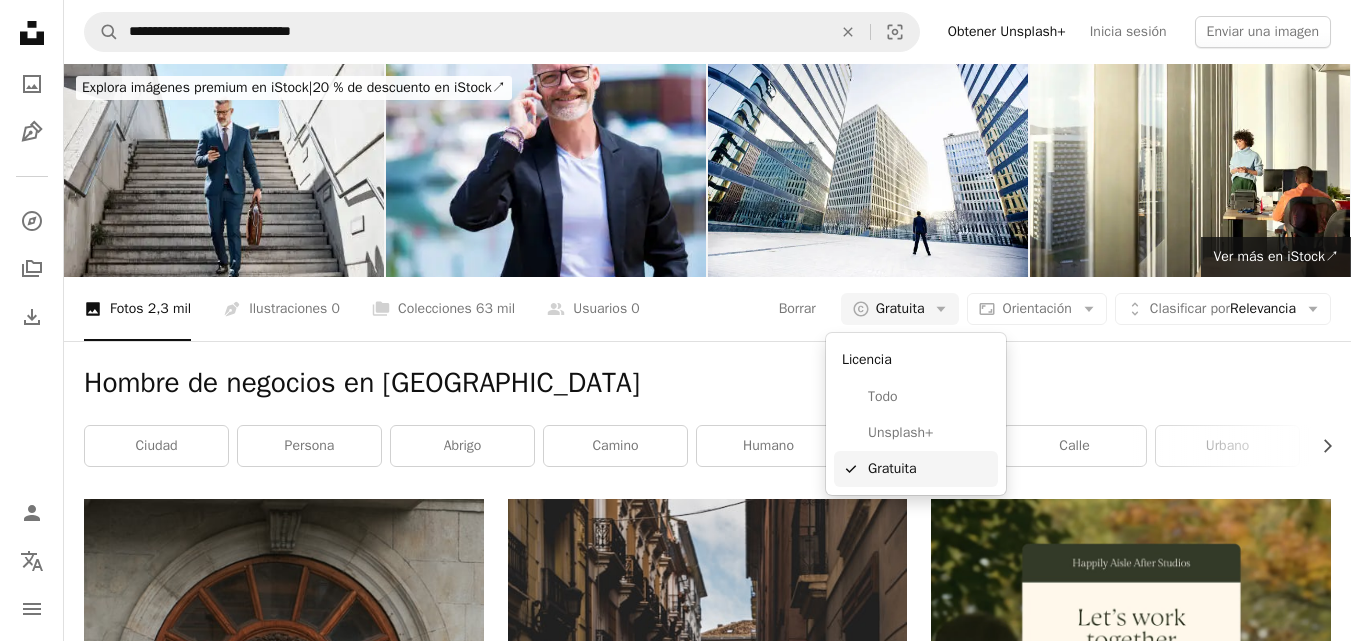 click on "Gratuita" at bounding box center (929, 469) 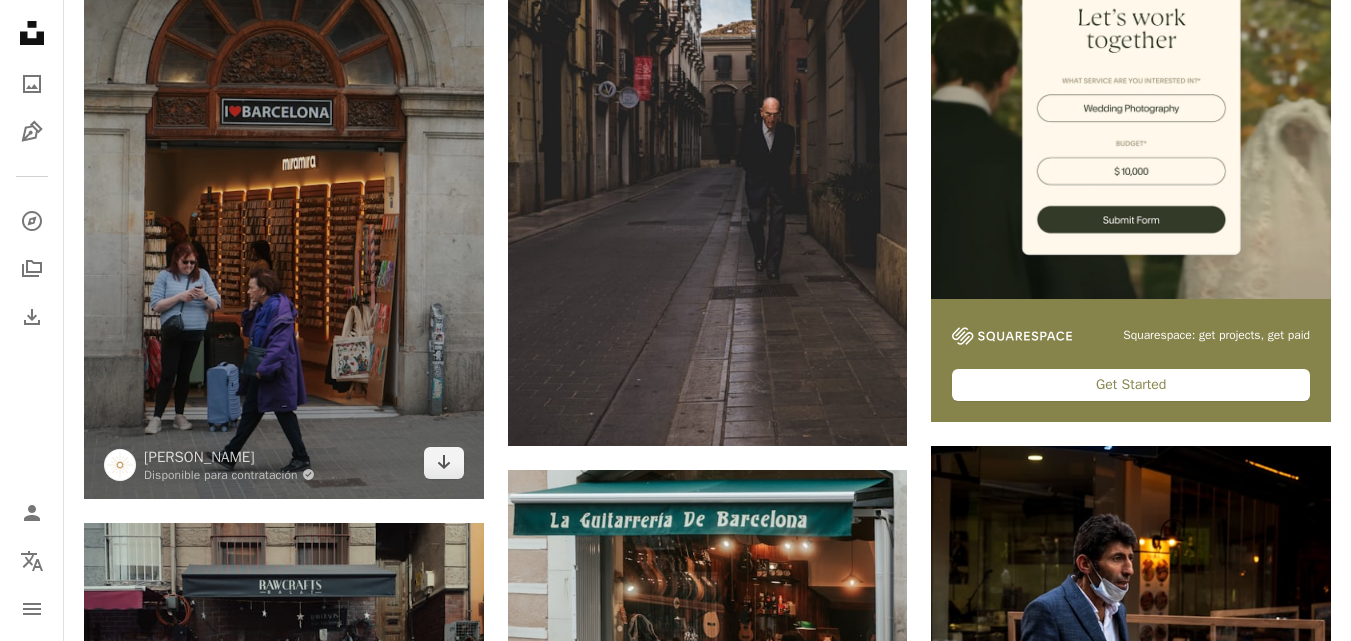 scroll, scrollTop: 500, scrollLeft: 0, axis: vertical 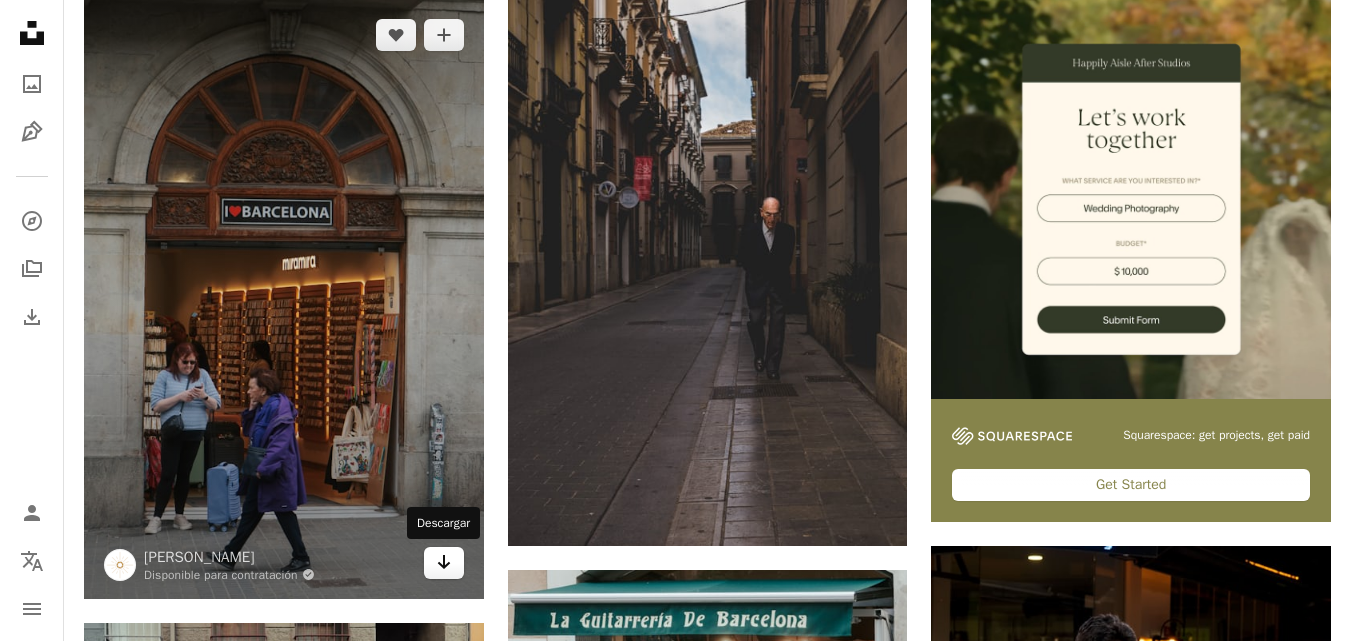click on "Arrow pointing down" 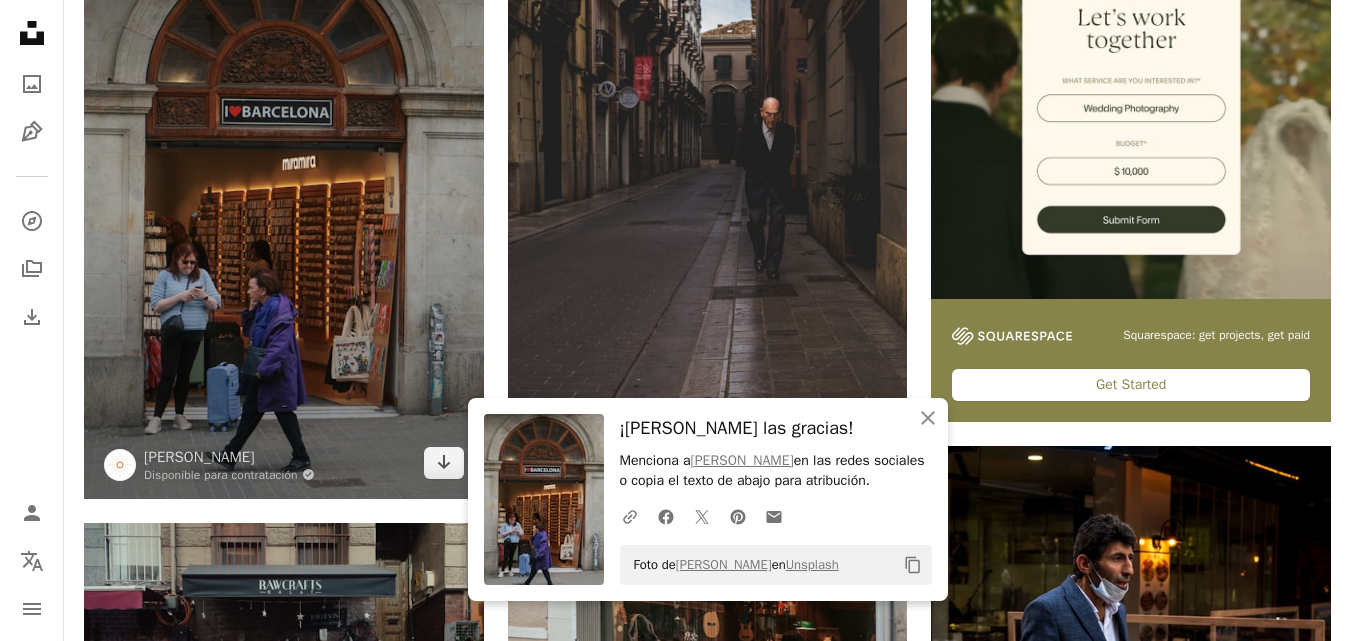 scroll, scrollTop: 700, scrollLeft: 0, axis: vertical 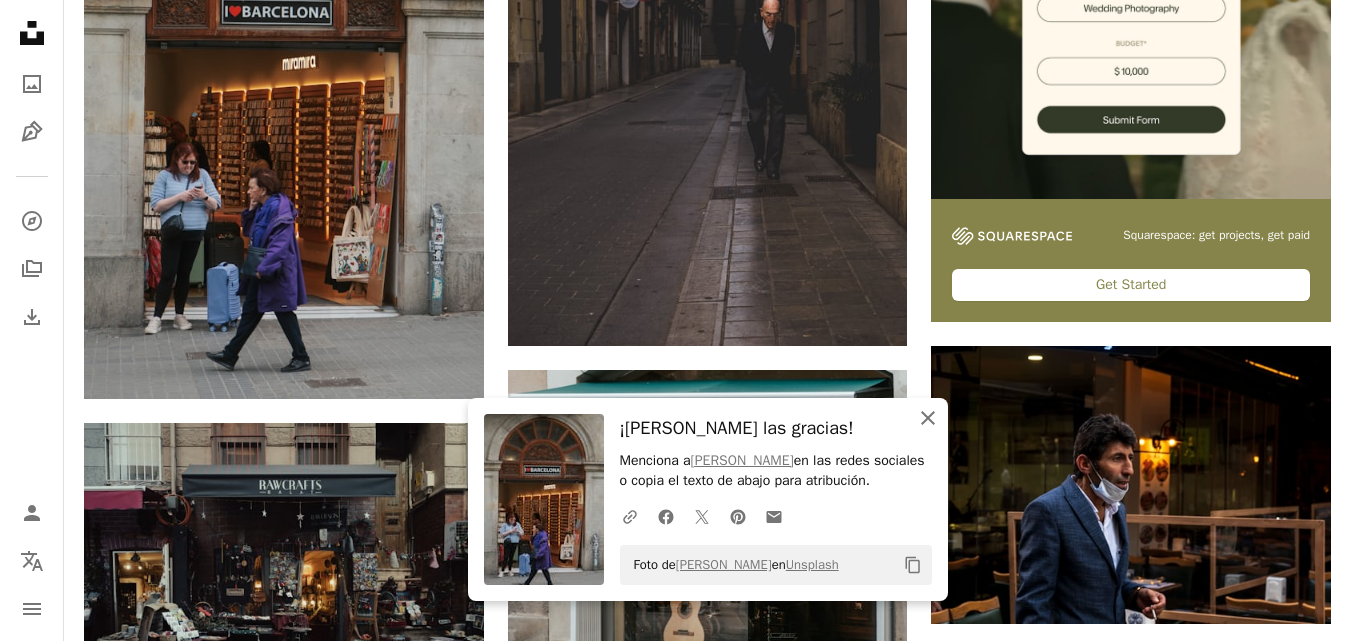 click on "An X shape" 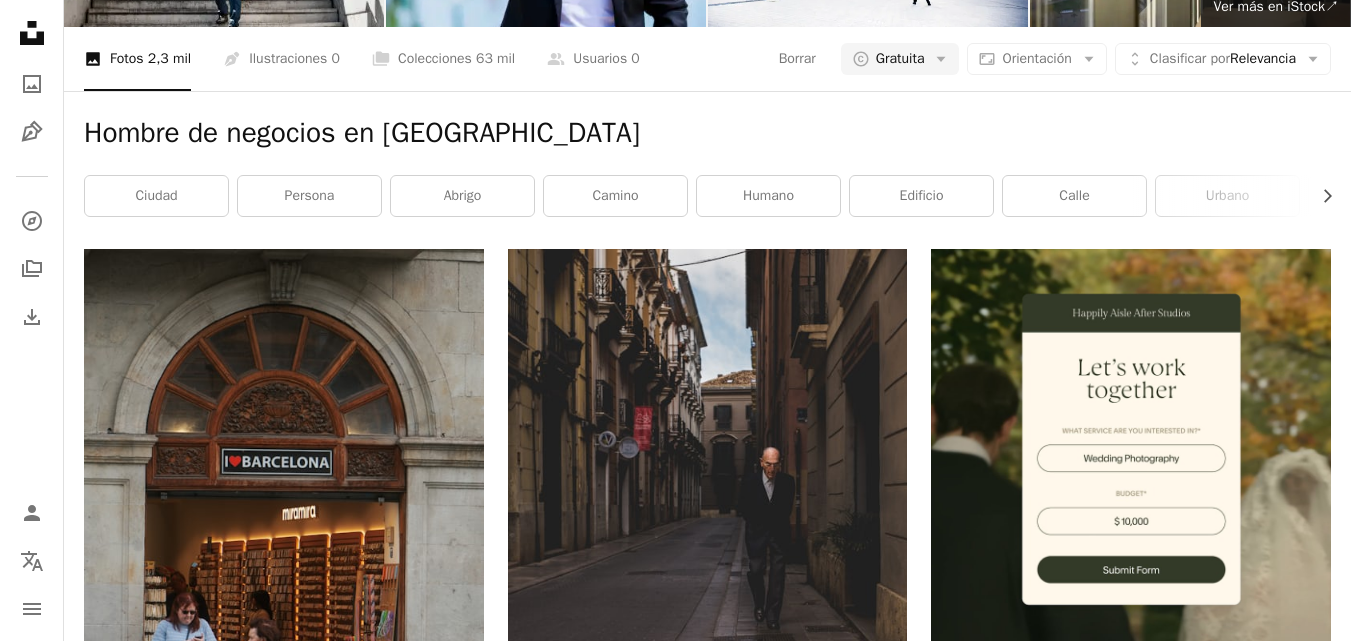 scroll, scrollTop: 100, scrollLeft: 0, axis: vertical 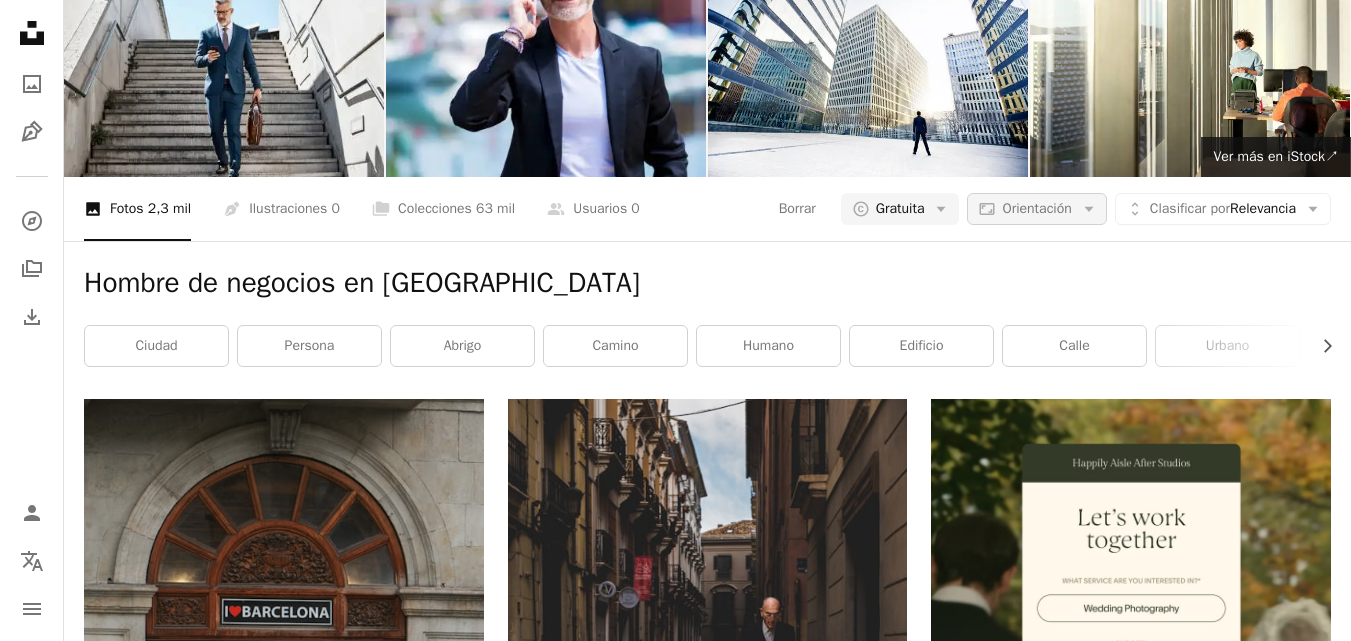 click on "Arrow down" 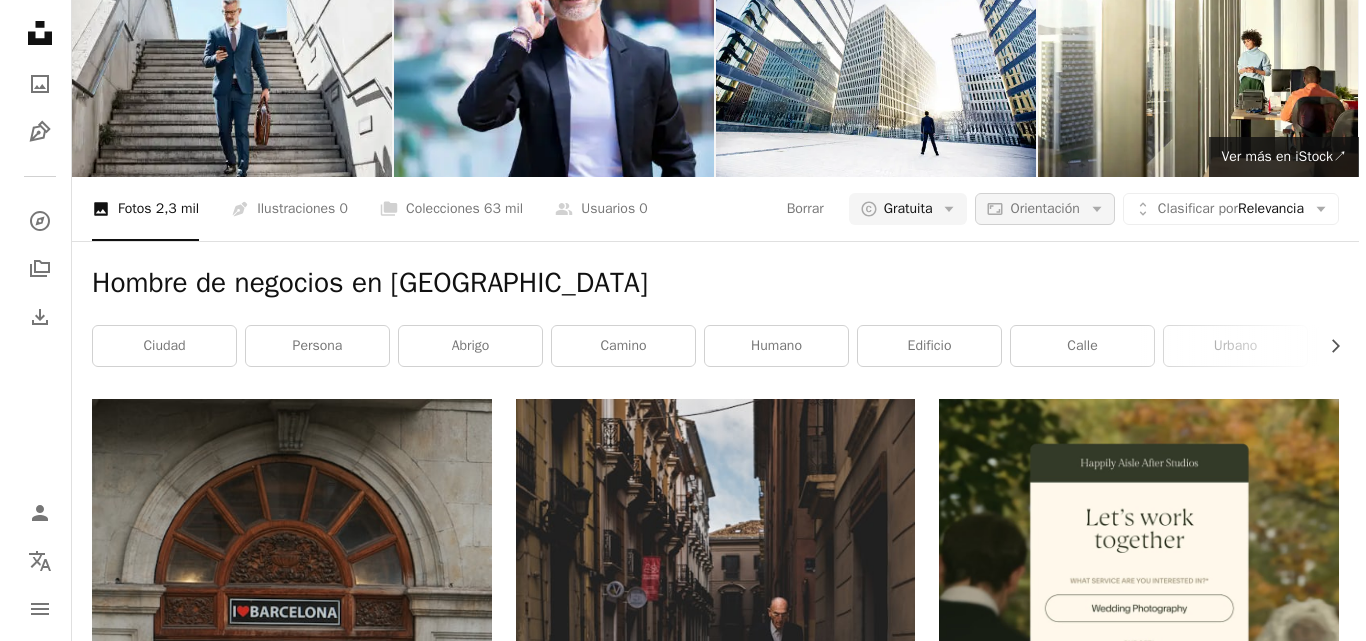 scroll, scrollTop: 0, scrollLeft: 0, axis: both 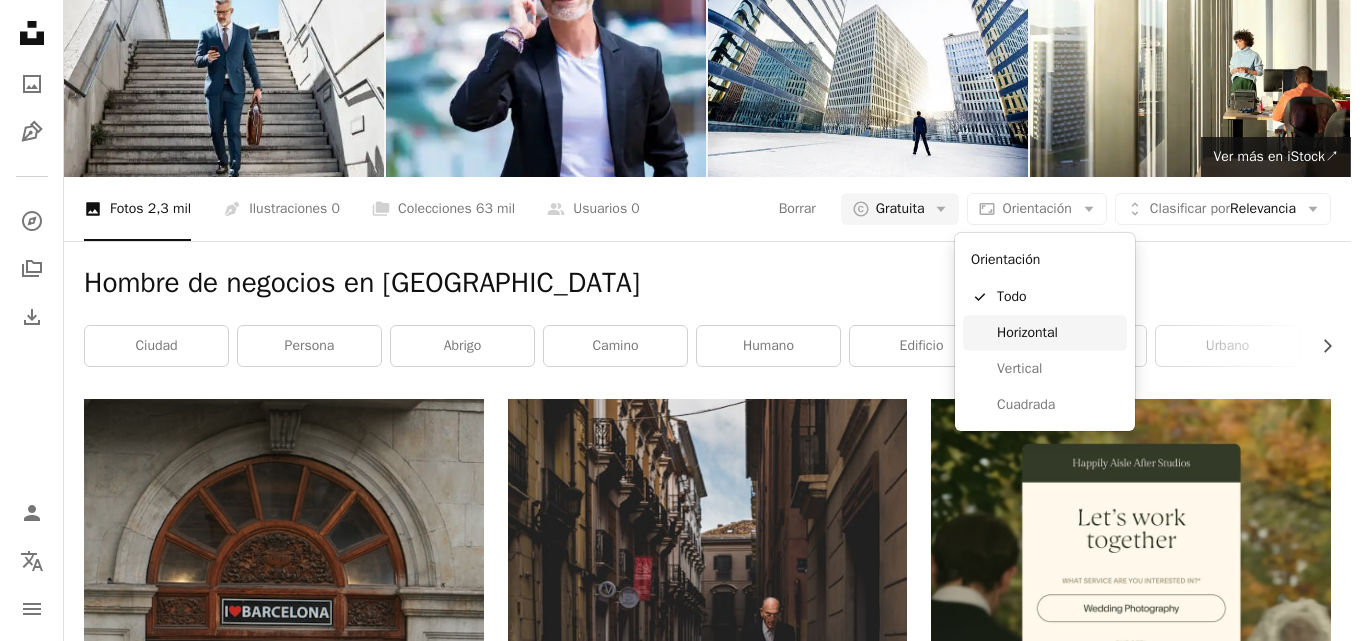 click on "Horizontal" at bounding box center (1058, 333) 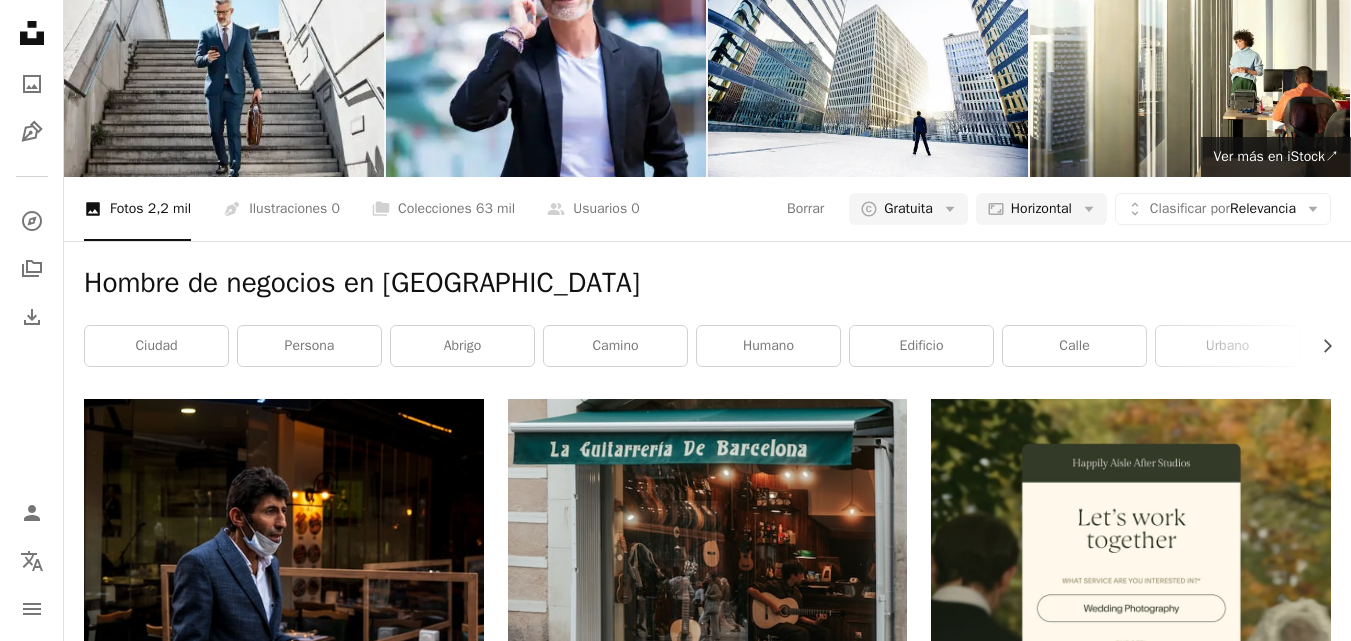 scroll, scrollTop: 3200, scrollLeft: 0, axis: vertical 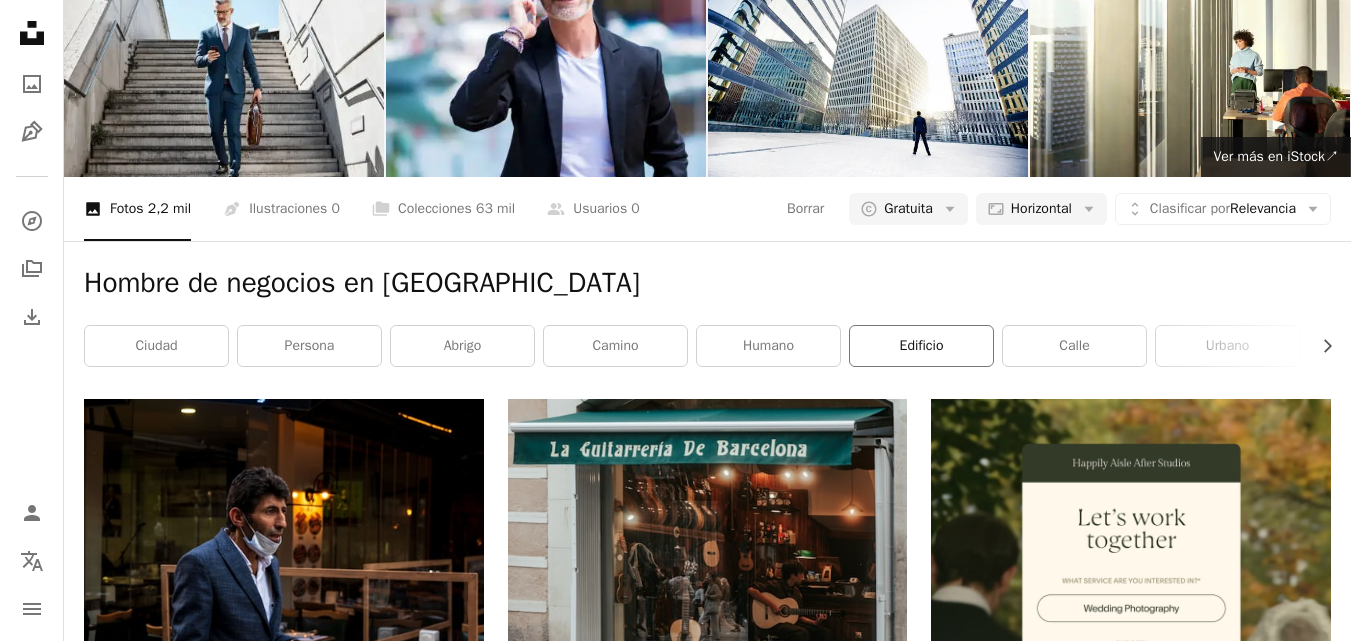 click on "edificio" at bounding box center (921, 346) 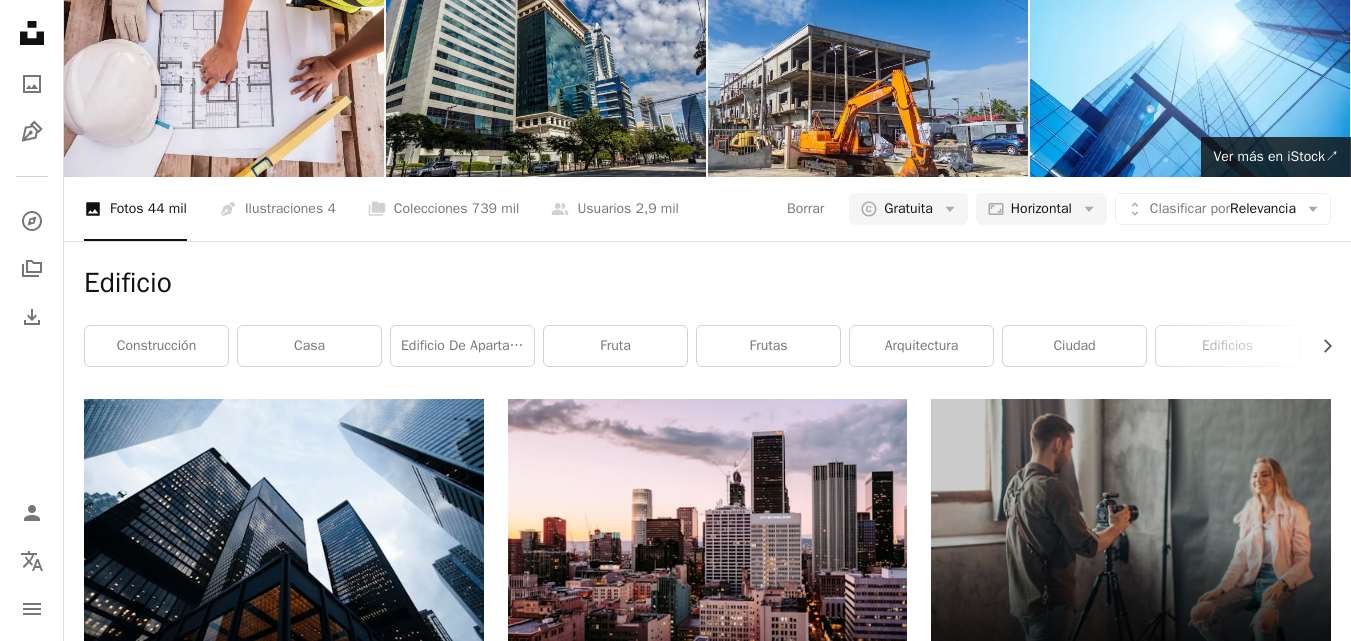 click on "********" at bounding box center [472, -68] 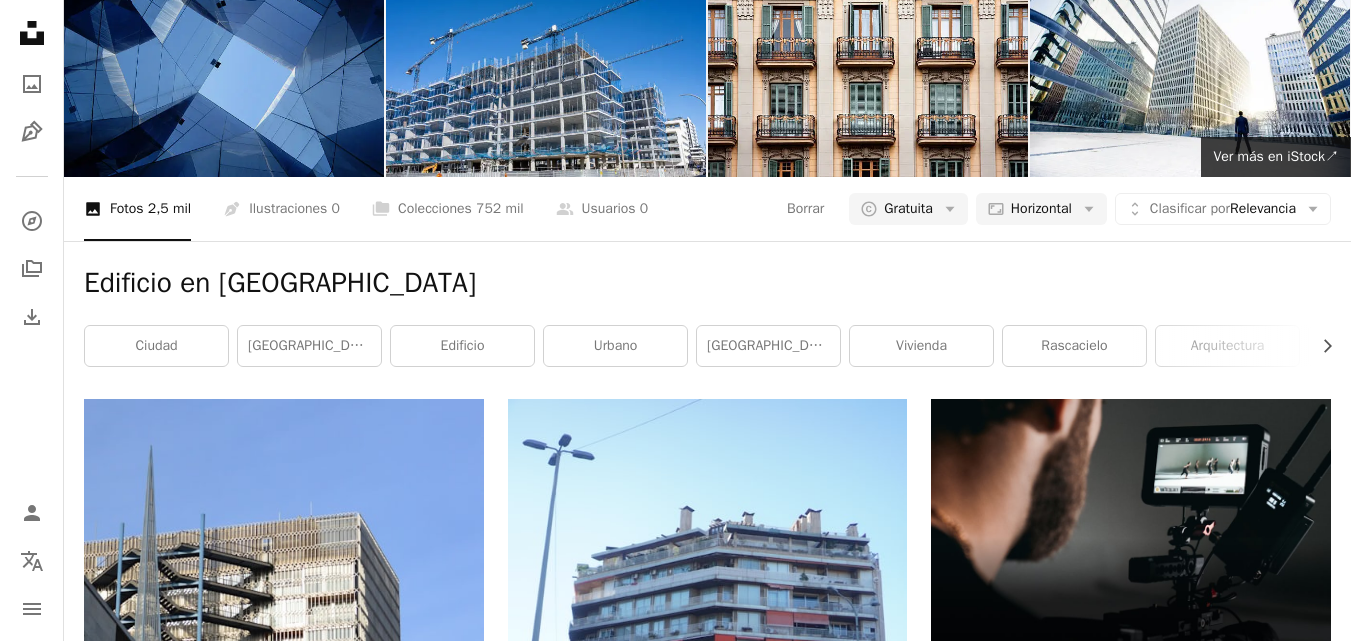 click at bounding box center [224, 70] 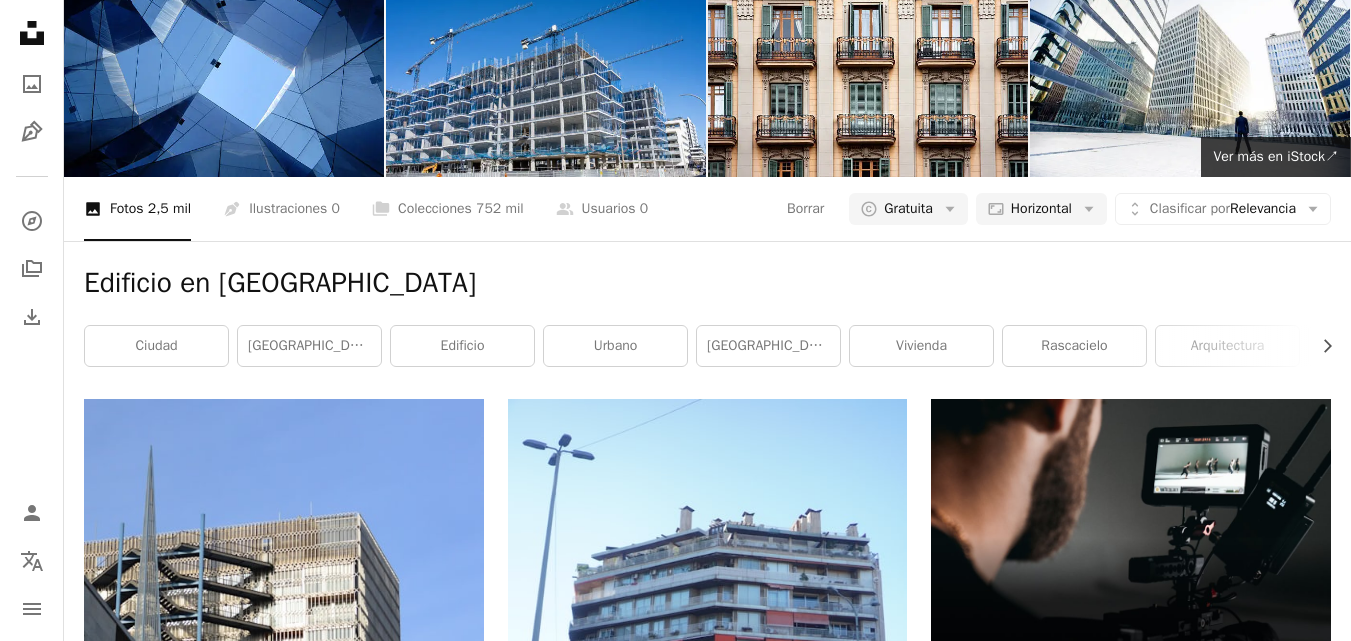 scroll, scrollTop: 3046, scrollLeft: 0, axis: vertical 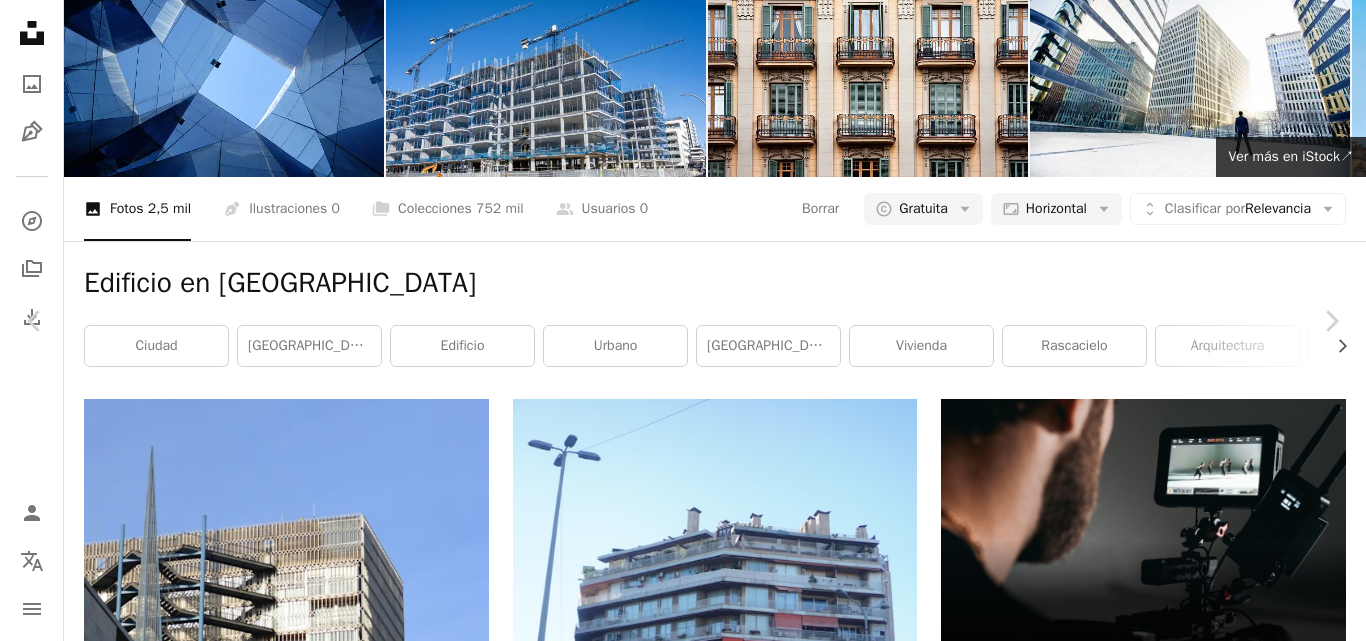 click on "Descargar gratis" at bounding box center [1164, 3954] 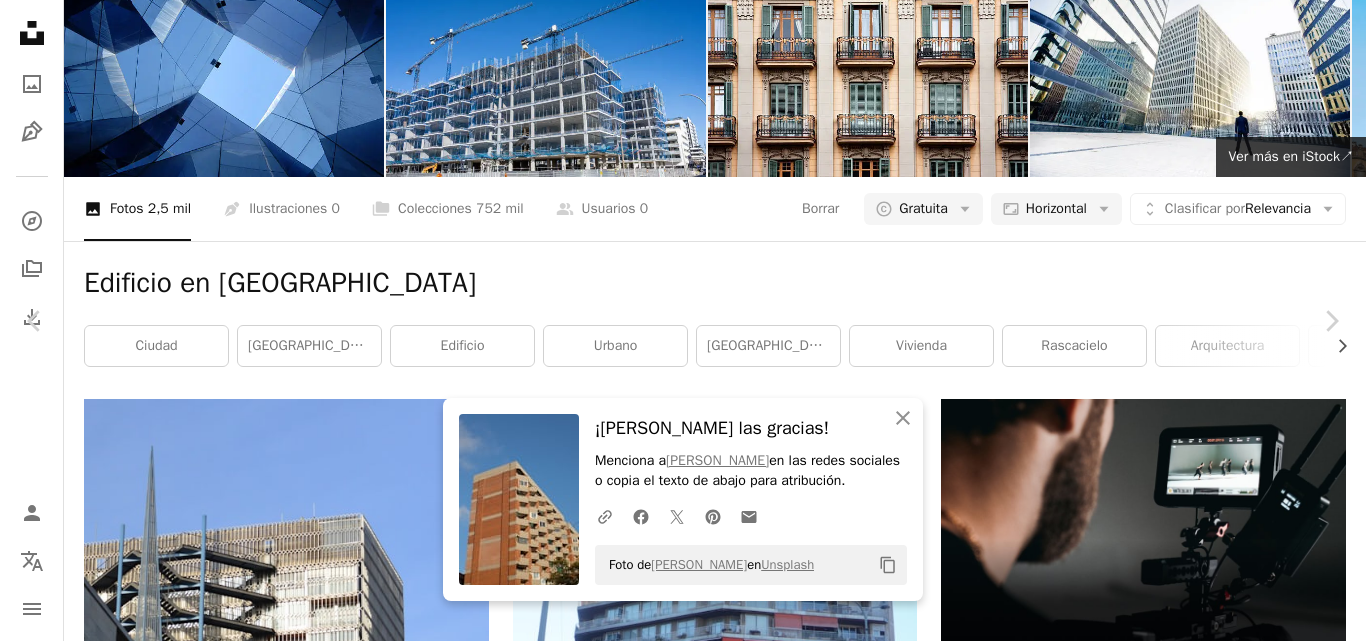 click on "An X shape" at bounding box center [20, 20] 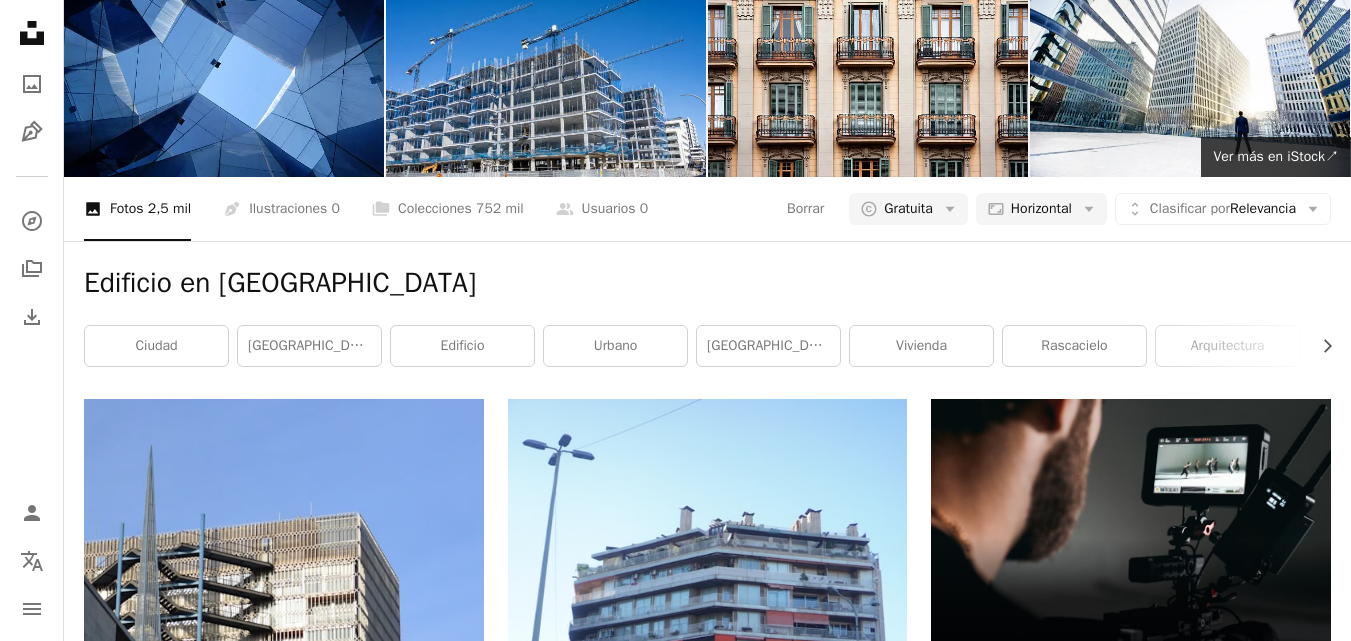 scroll, scrollTop: 0, scrollLeft: 0, axis: both 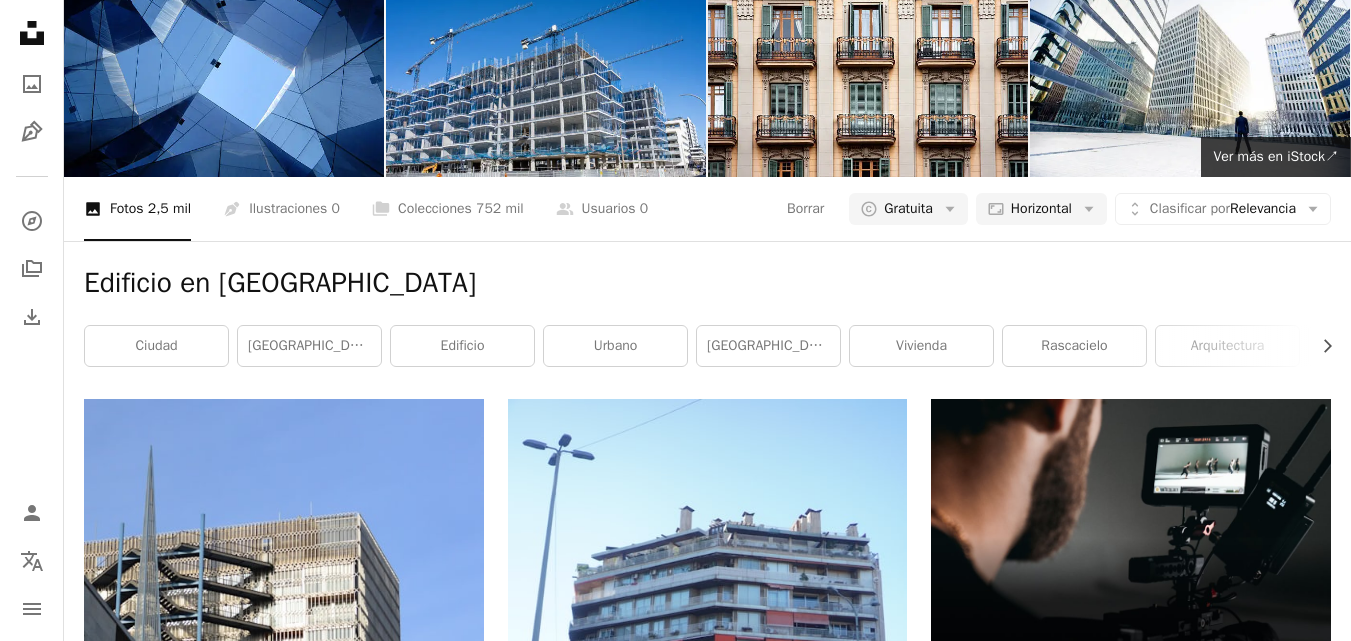 drag, startPoint x: 283, startPoint y: 26, endPoint x: 125, endPoint y: 35, distance: 158.25612 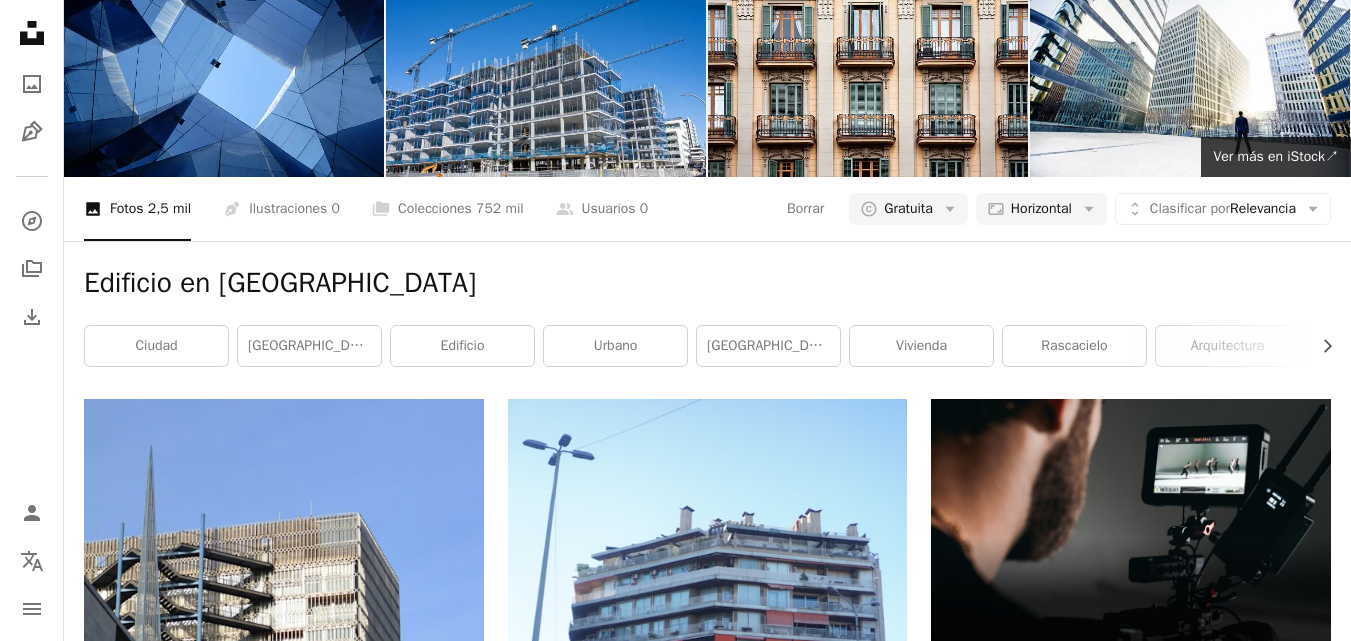 type on "**********" 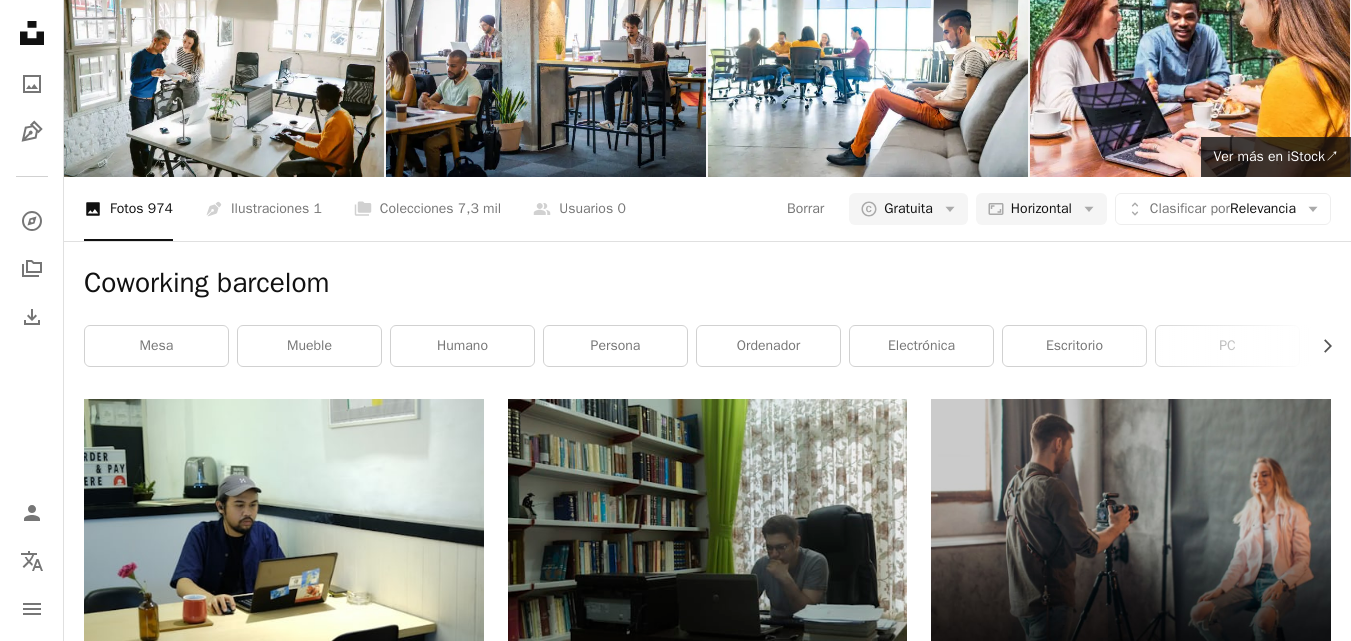 click on "**********" at bounding box center [472, -68] 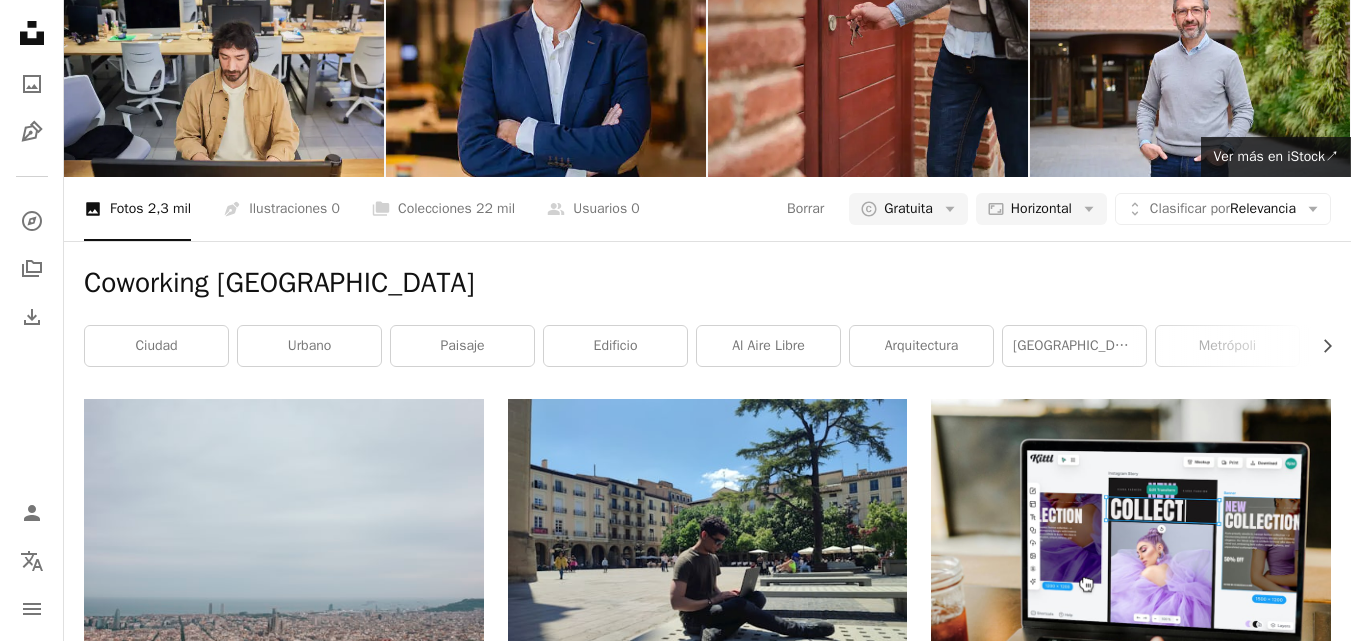 scroll, scrollTop: 300, scrollLeft: 0, axis: vertical 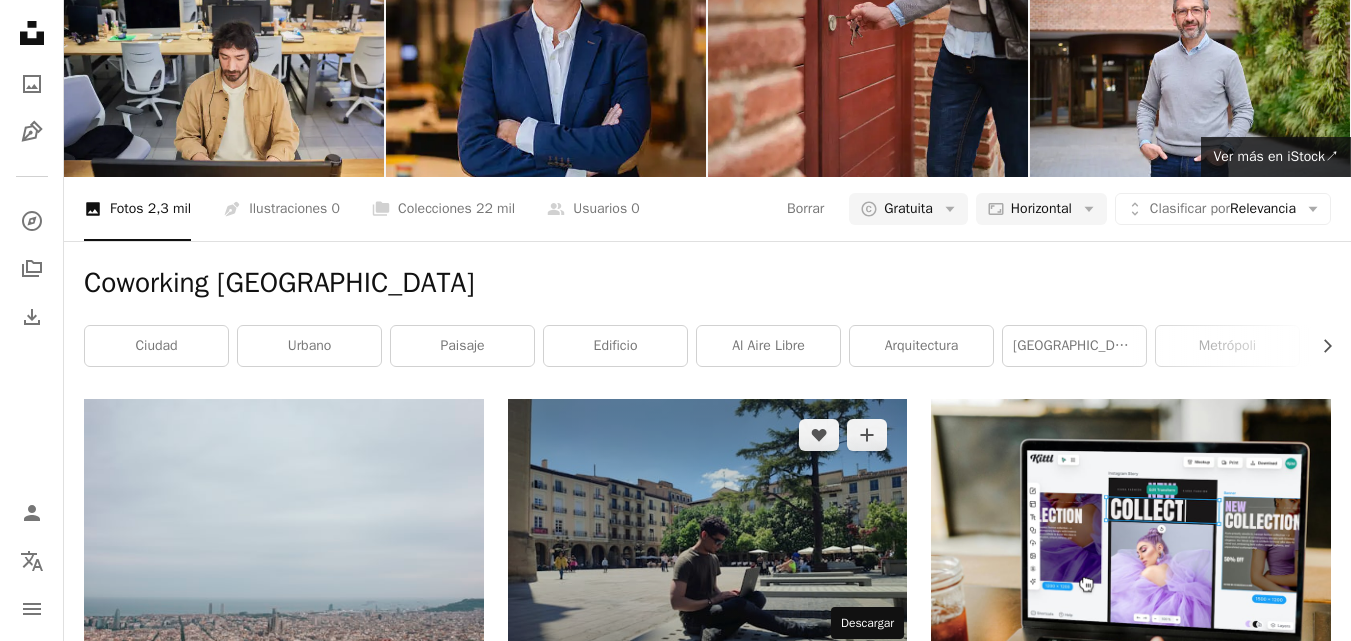 click on "Arrow pointing down" 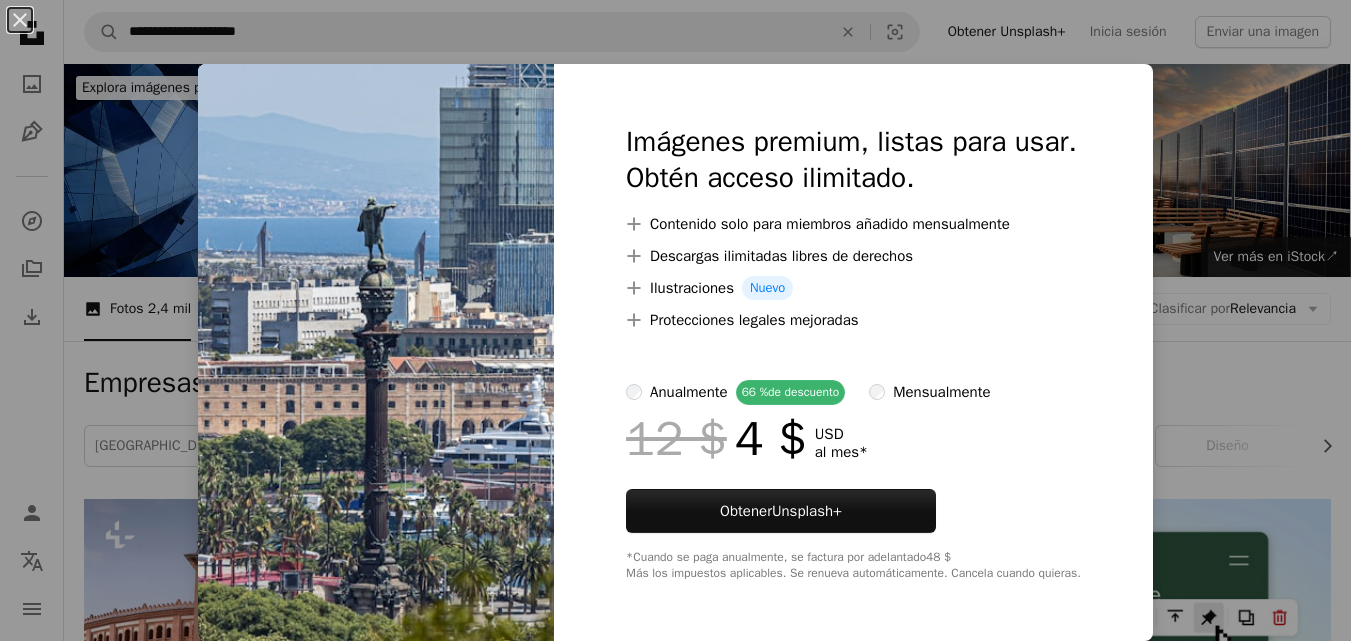 scroll, scrollTop: 2733, scrollLeft: 0, axis: vertical 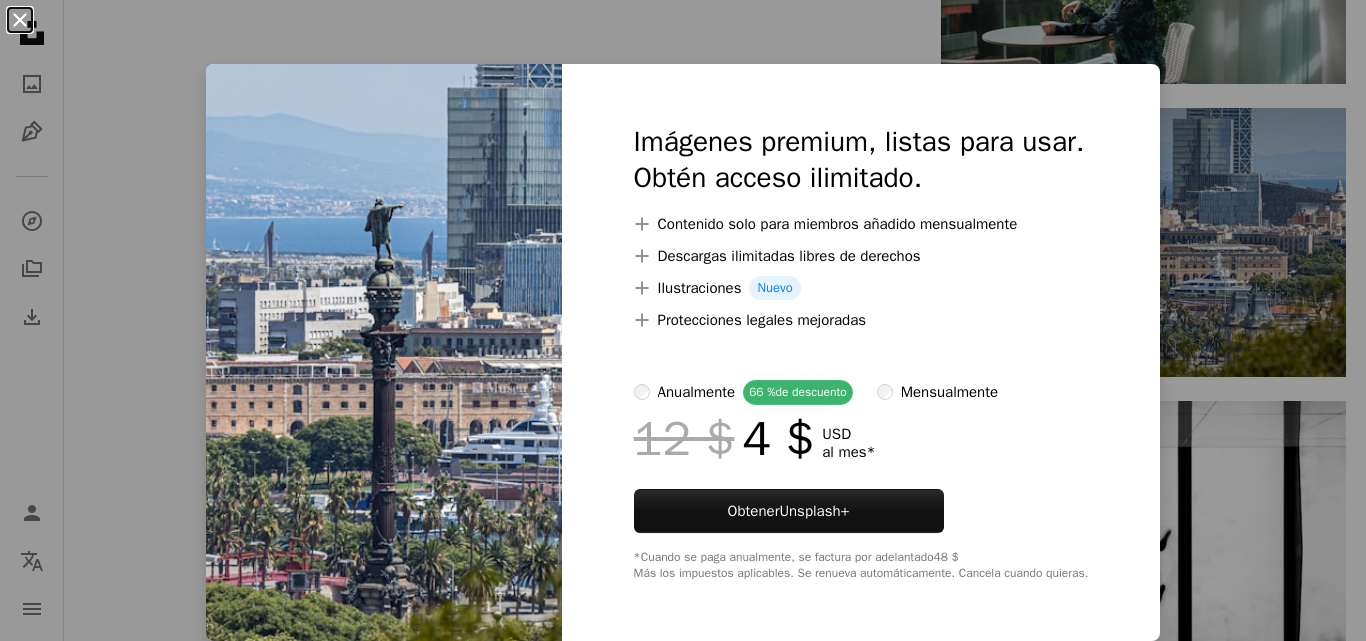 click on "An X shape" at bounding box center (20, 20) 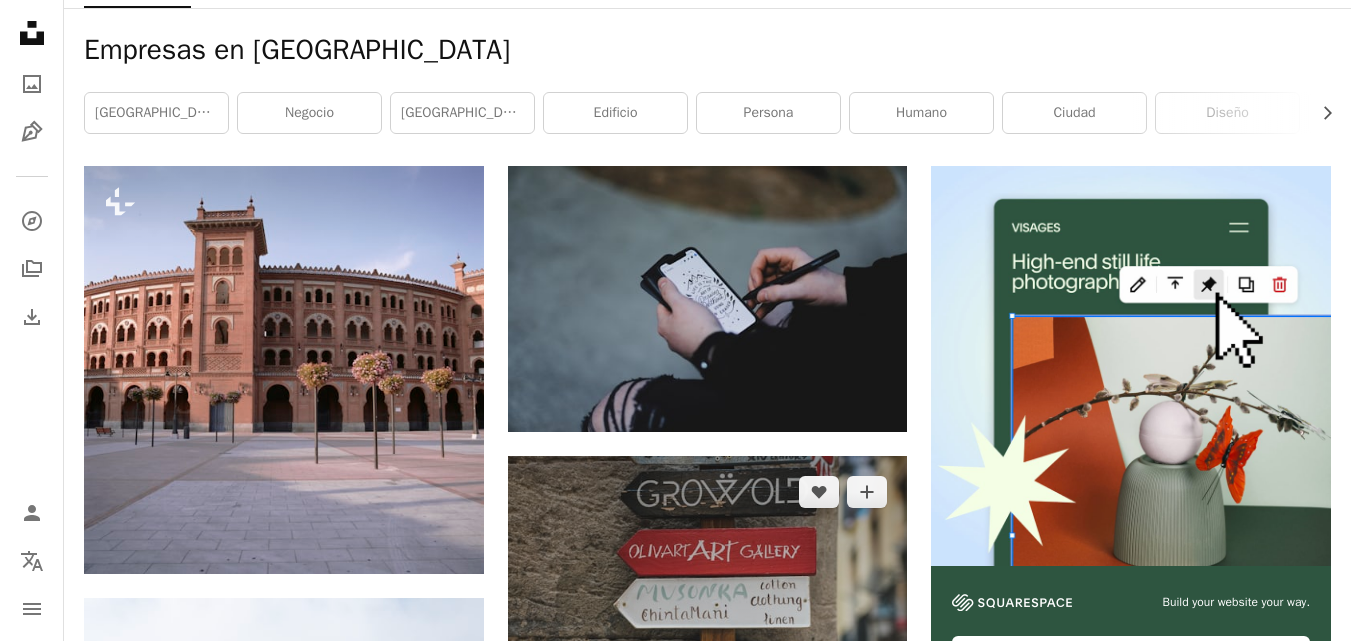 scroll, scrollTop: 233, scrollLeft: 0, axis: vertical 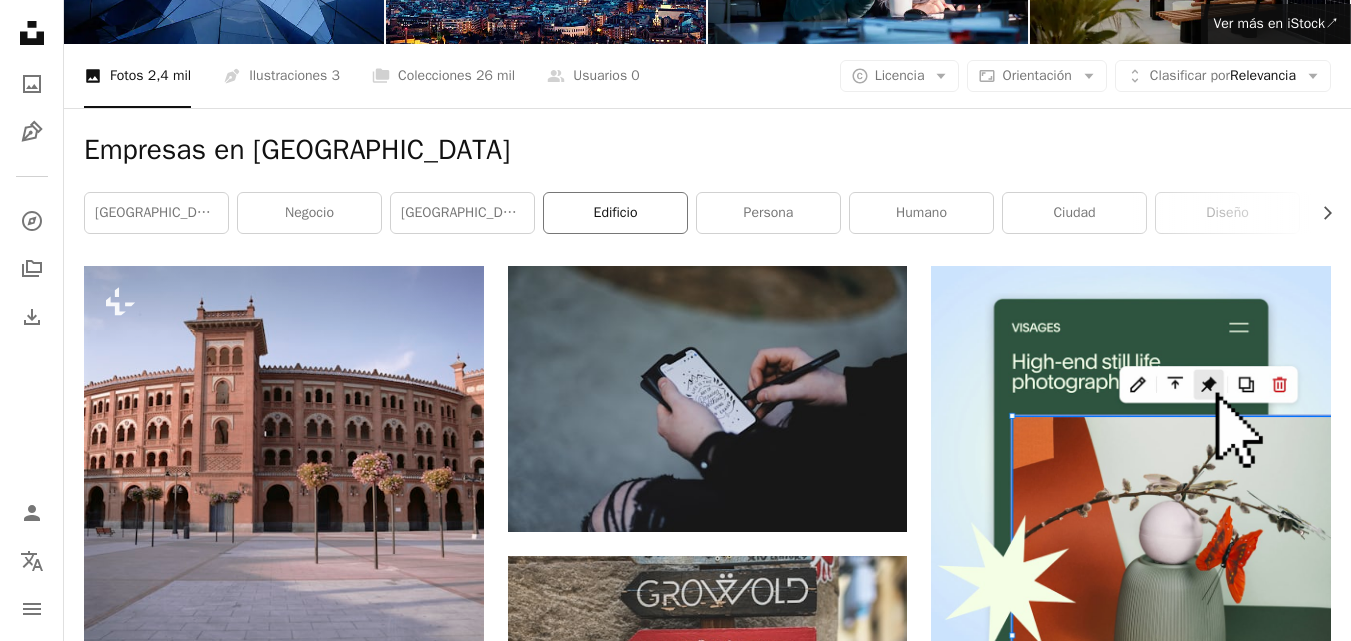 click on "edificio" at bounding box center (615, 213) 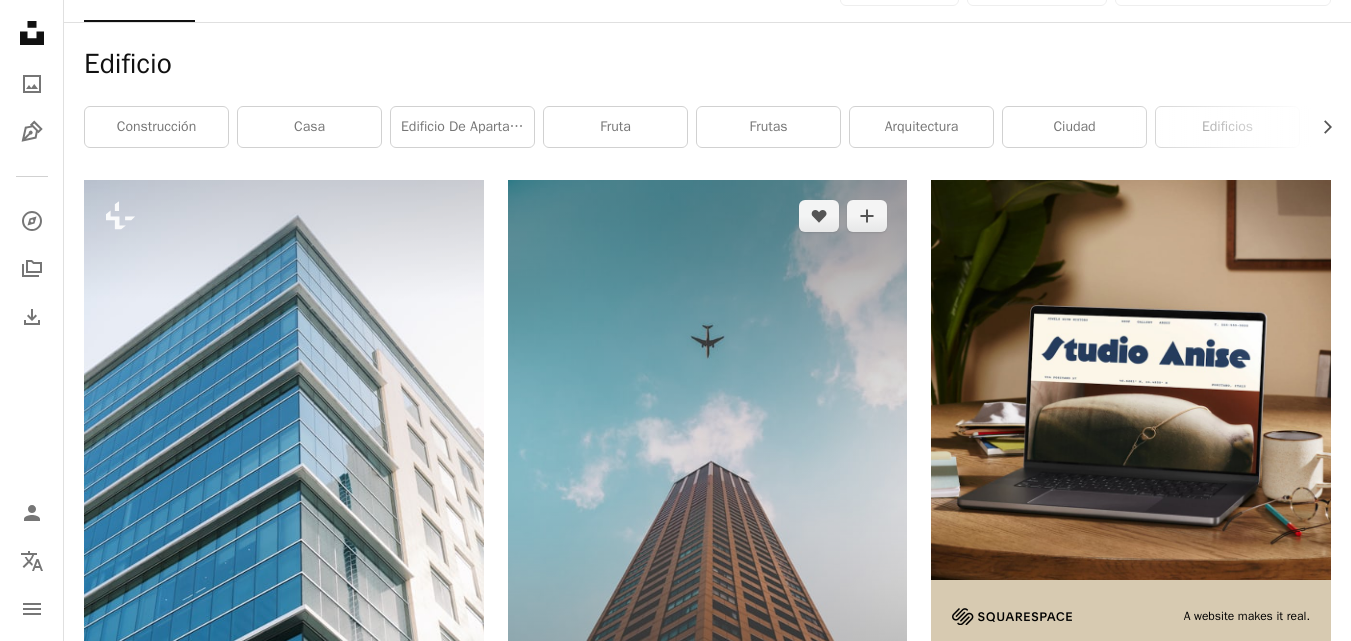 scroll, scrollTop: 0, scrollLeft: 0, axis: both 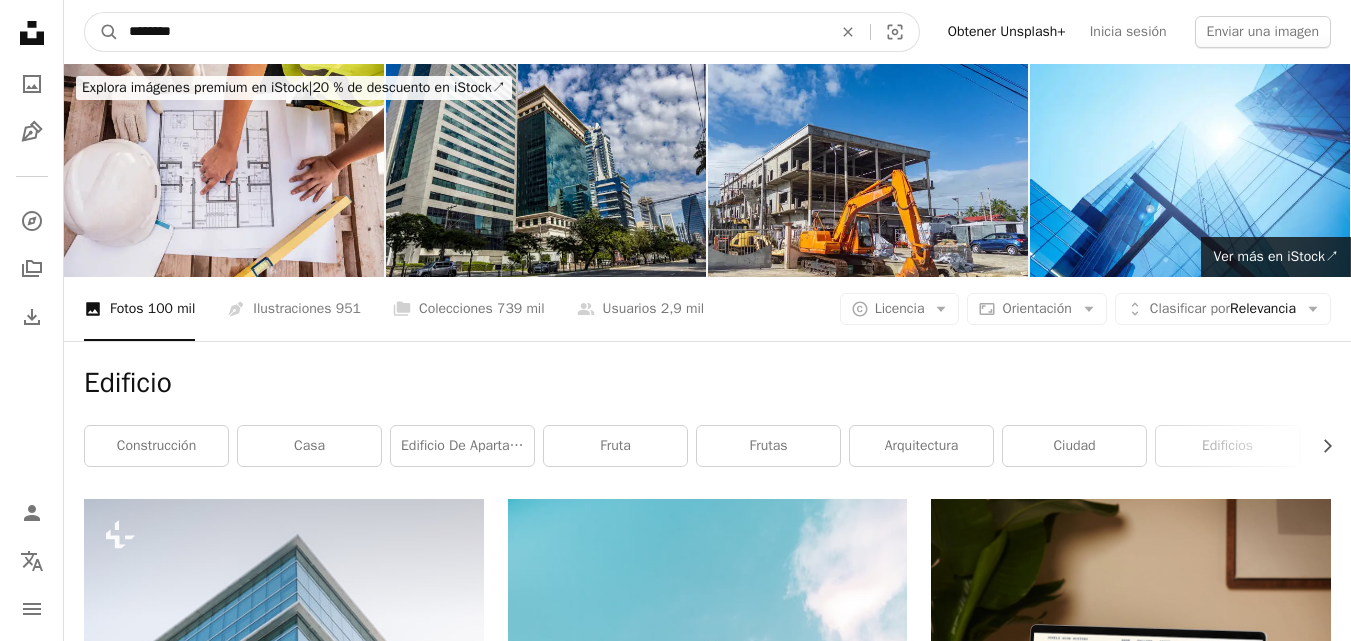 click on "********" at bounding box center (472, 32) 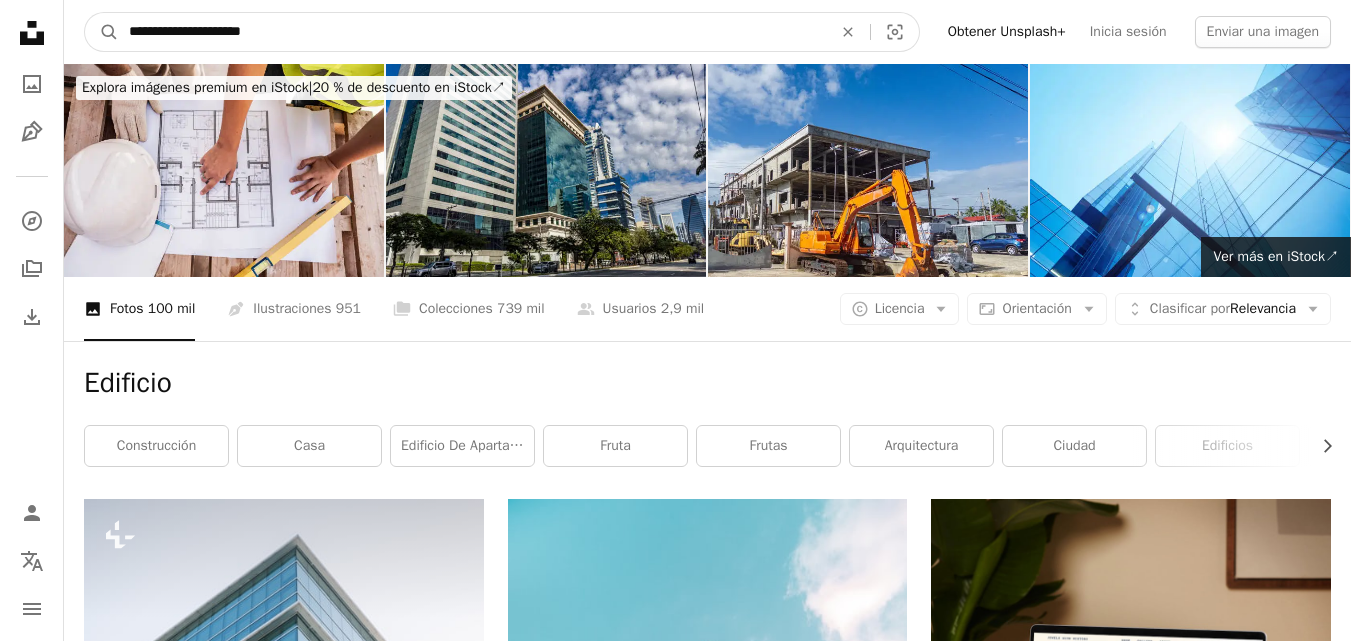 type on "**********" 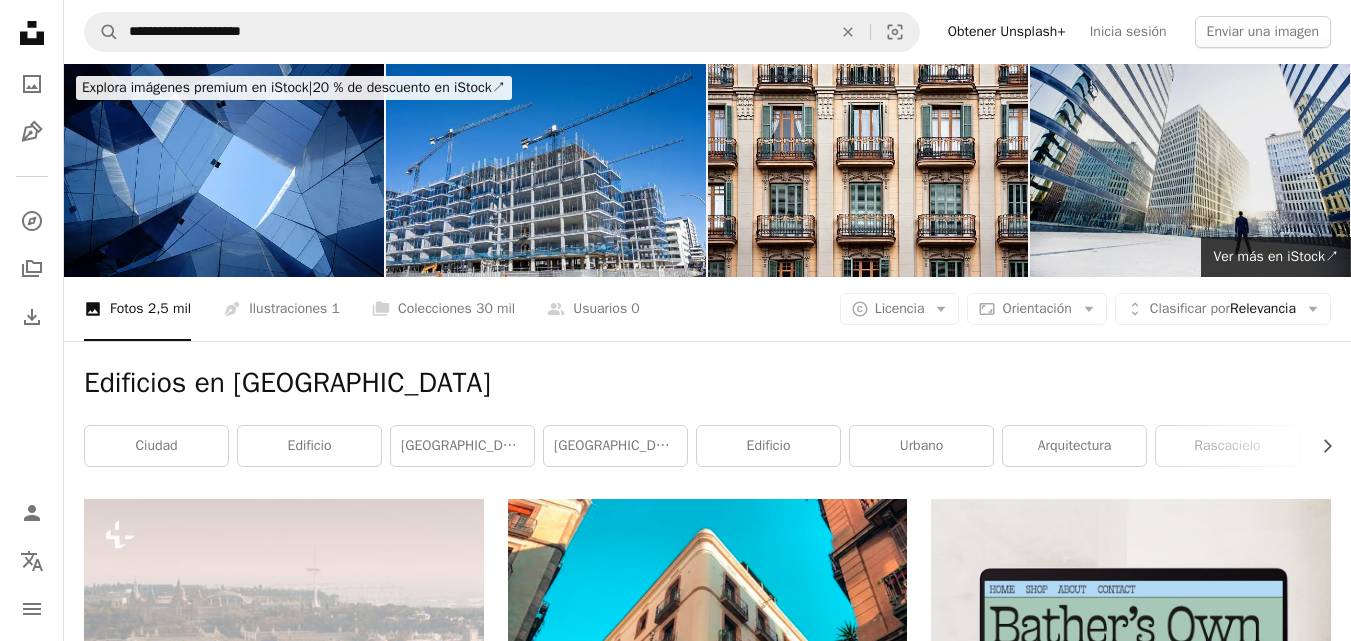 click at bounding box center (1190, 170) 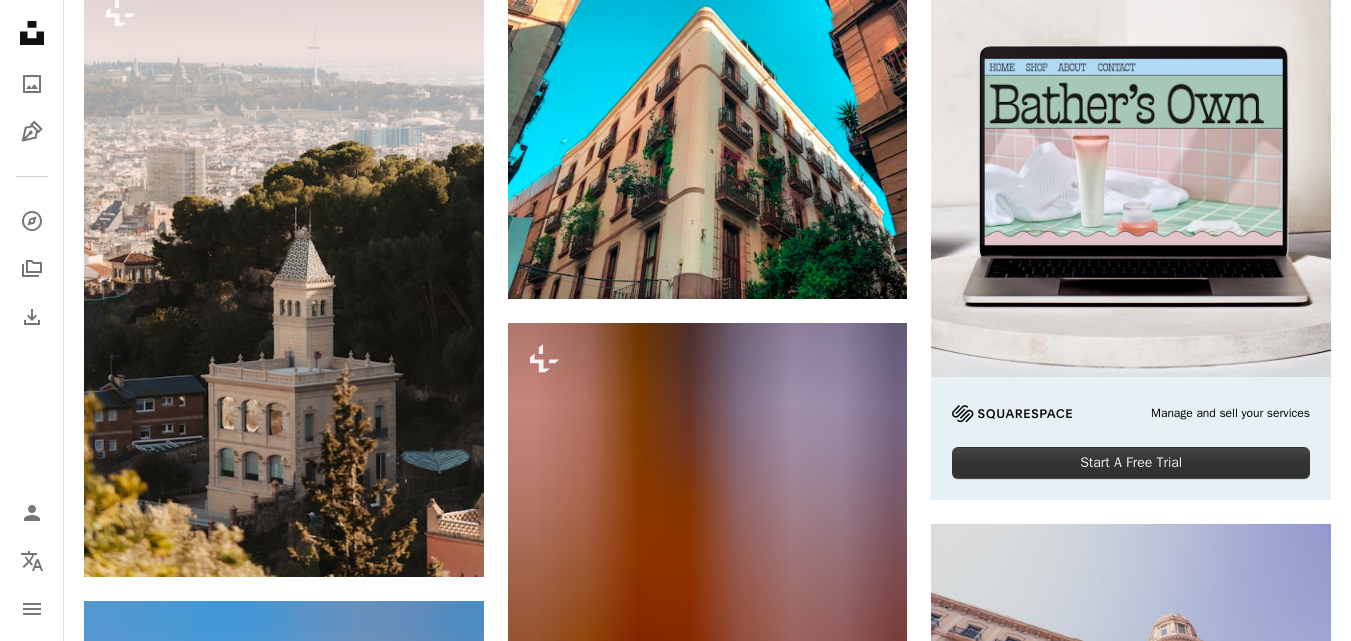 scroll, scrollTop: 0, scrollLeft: 0, axis: both 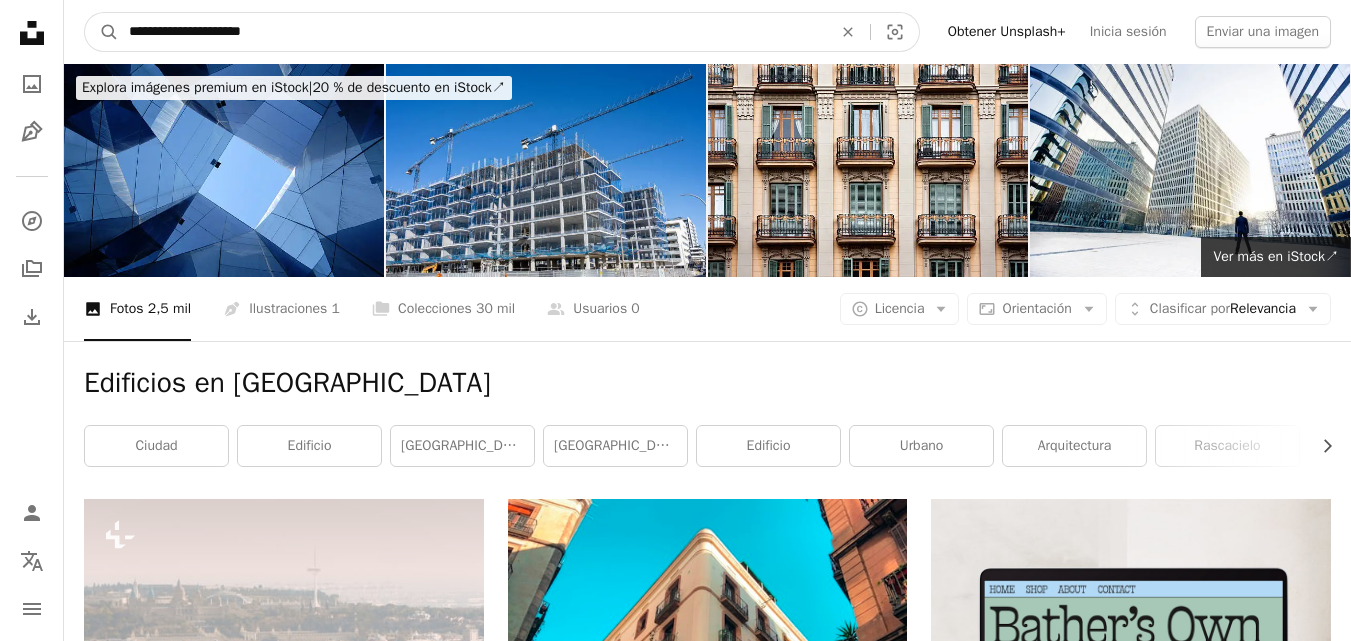 click on "**********" at bounding box center [472, 32] 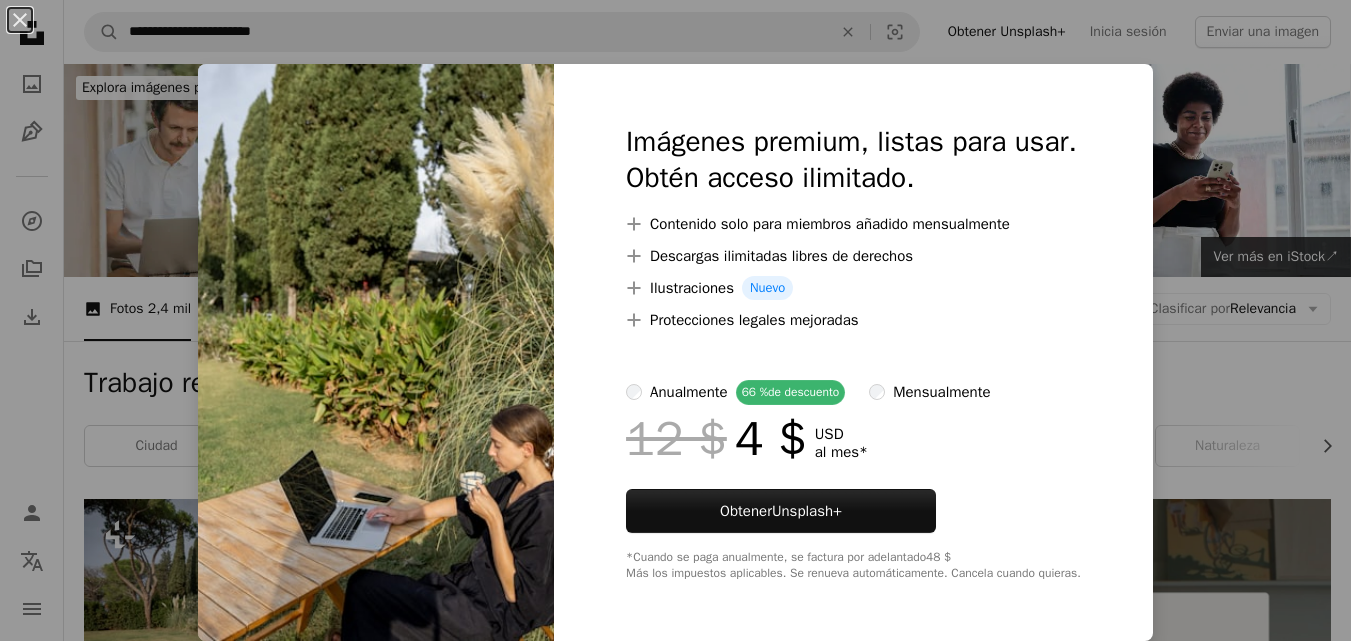 scroll, scrollTop: 200, scrollLeft: 0, axis: vertical 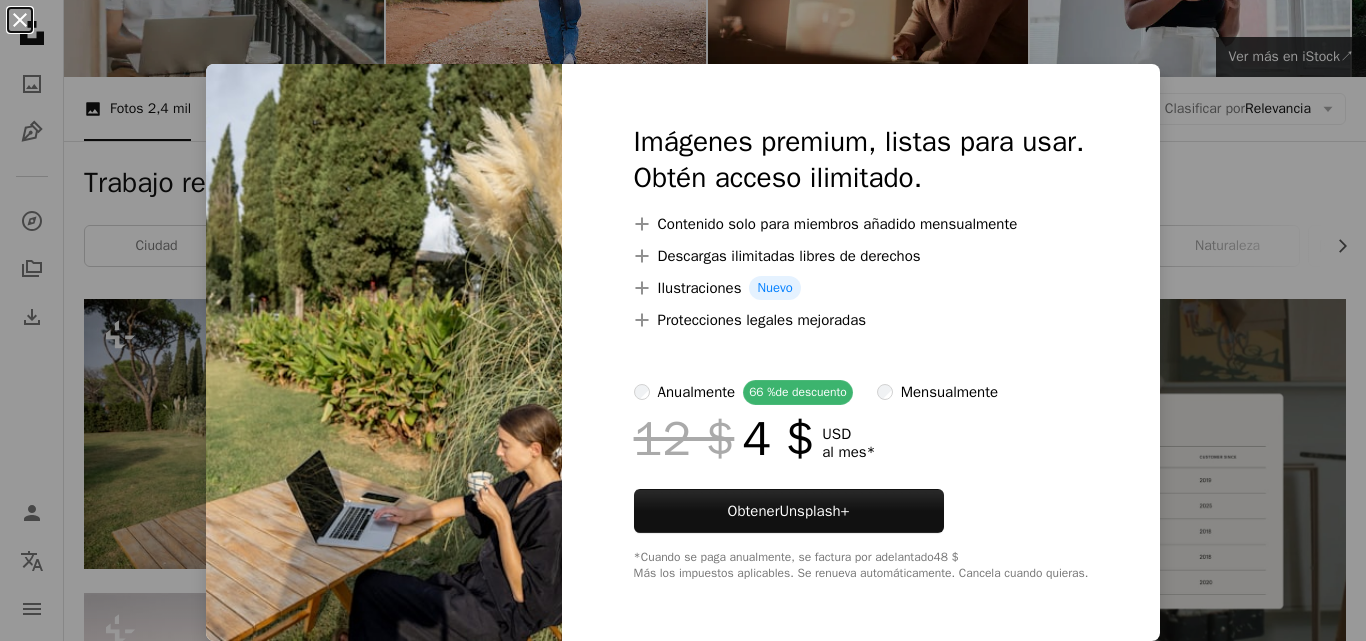 click on "An X shape" at bounding box center [20, 20] 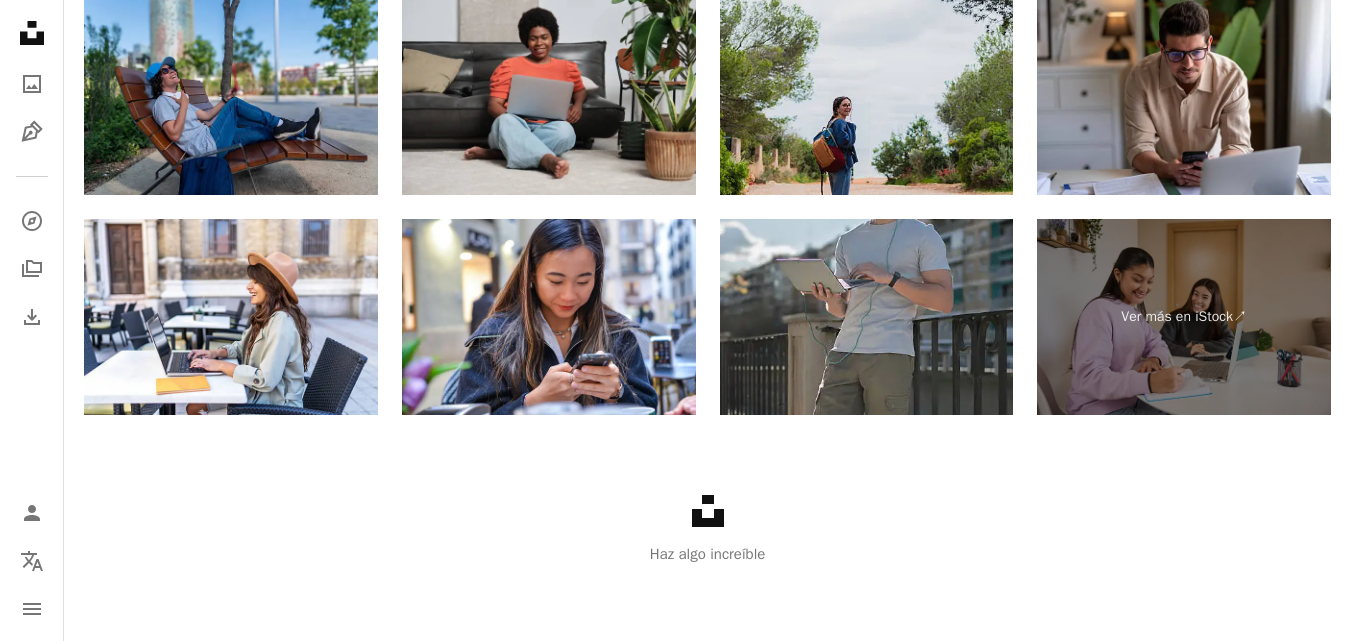 scroll, scrollTop: 4352, scrollLeft: 0, axis: vertical 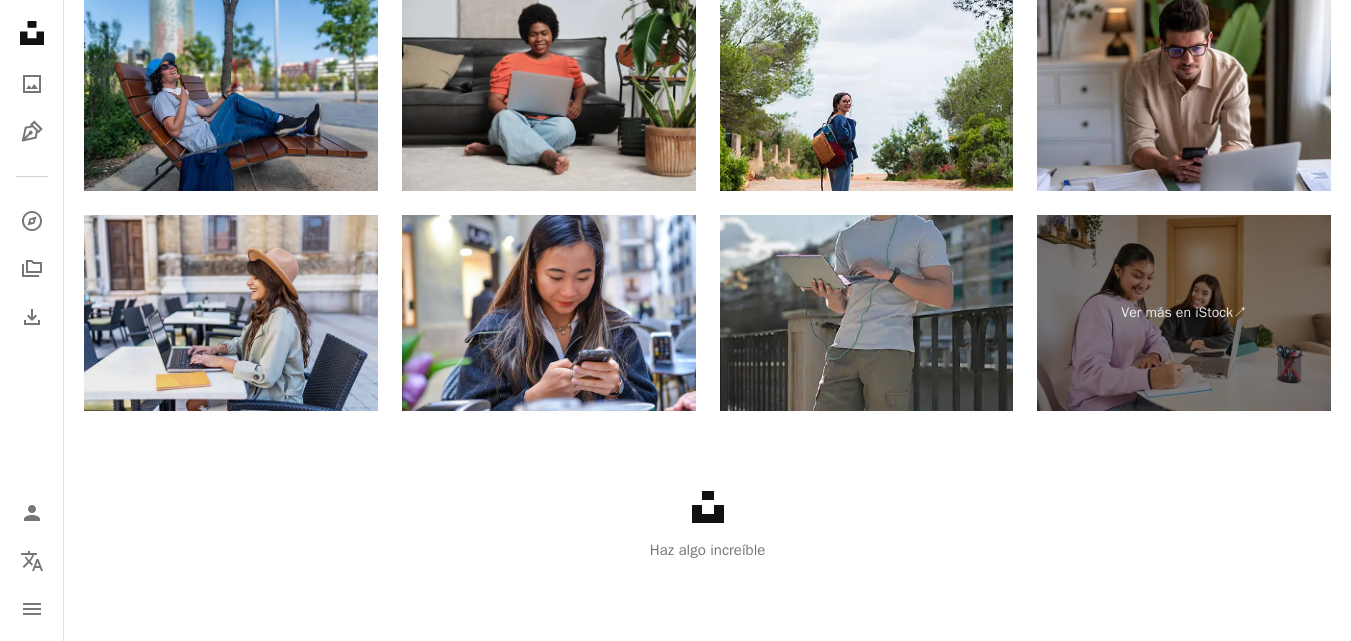 click at bounding box center (231, 313) 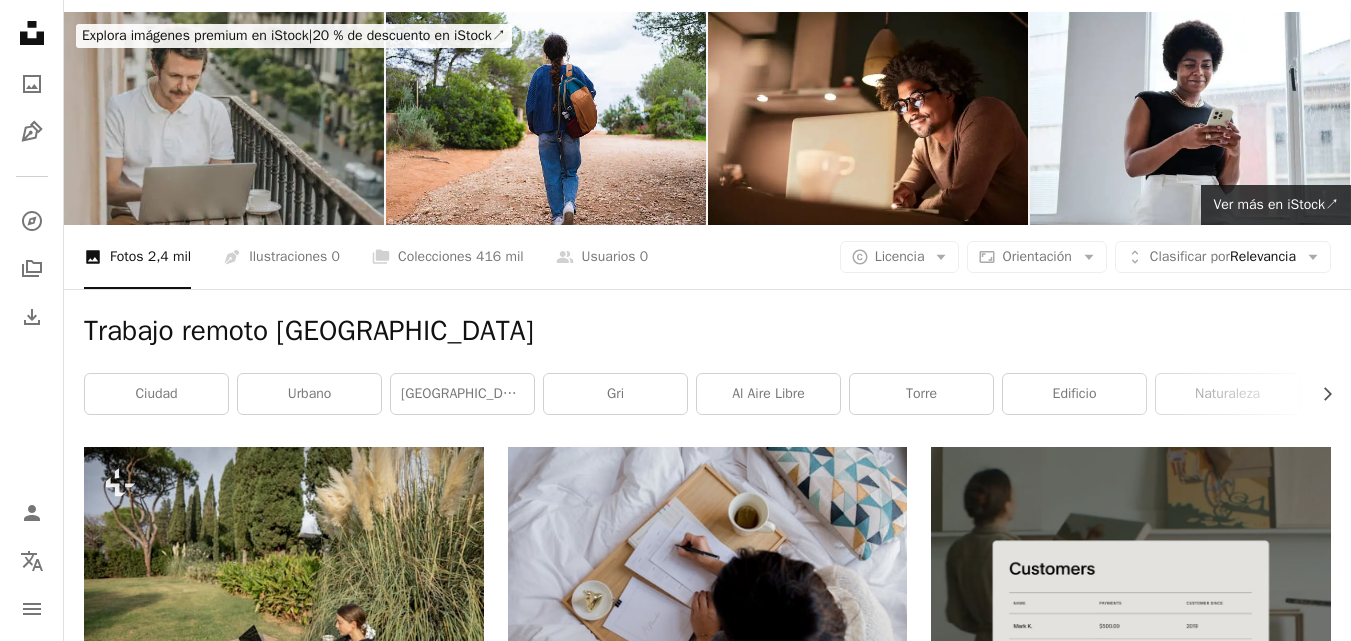 scroll, scrollTop: 0, scrollLeft: 0, axis: both 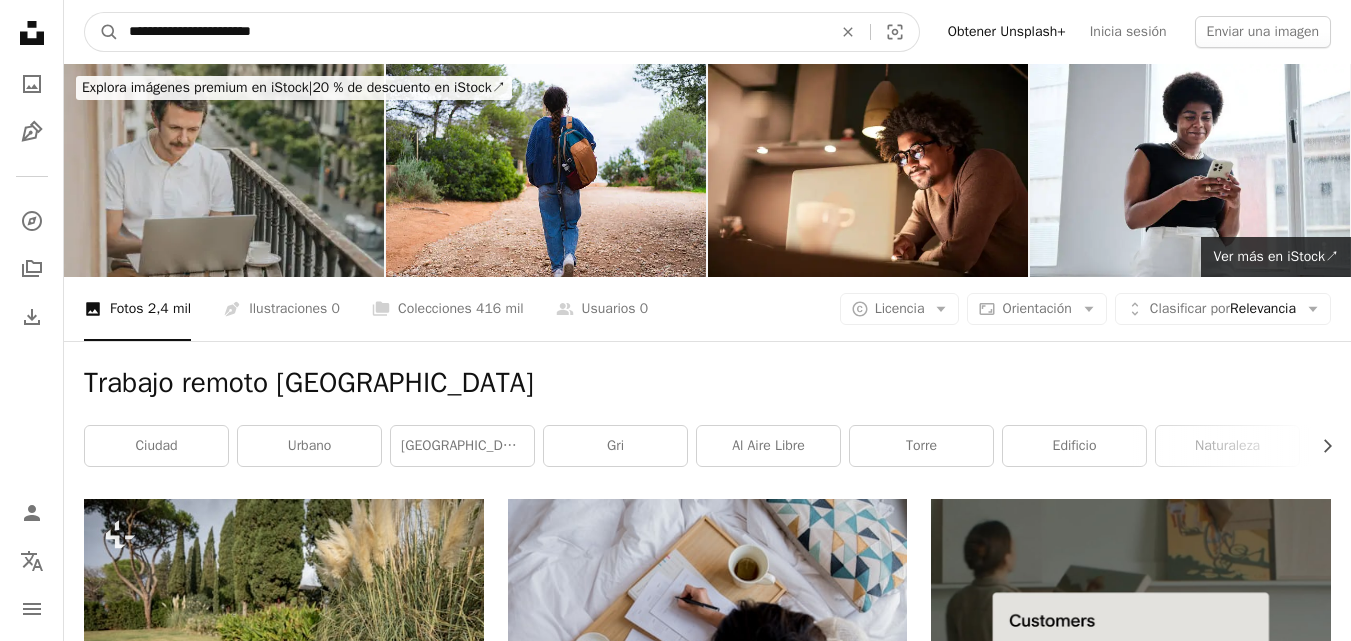 click on "**********" at bounding box center [472, 32] 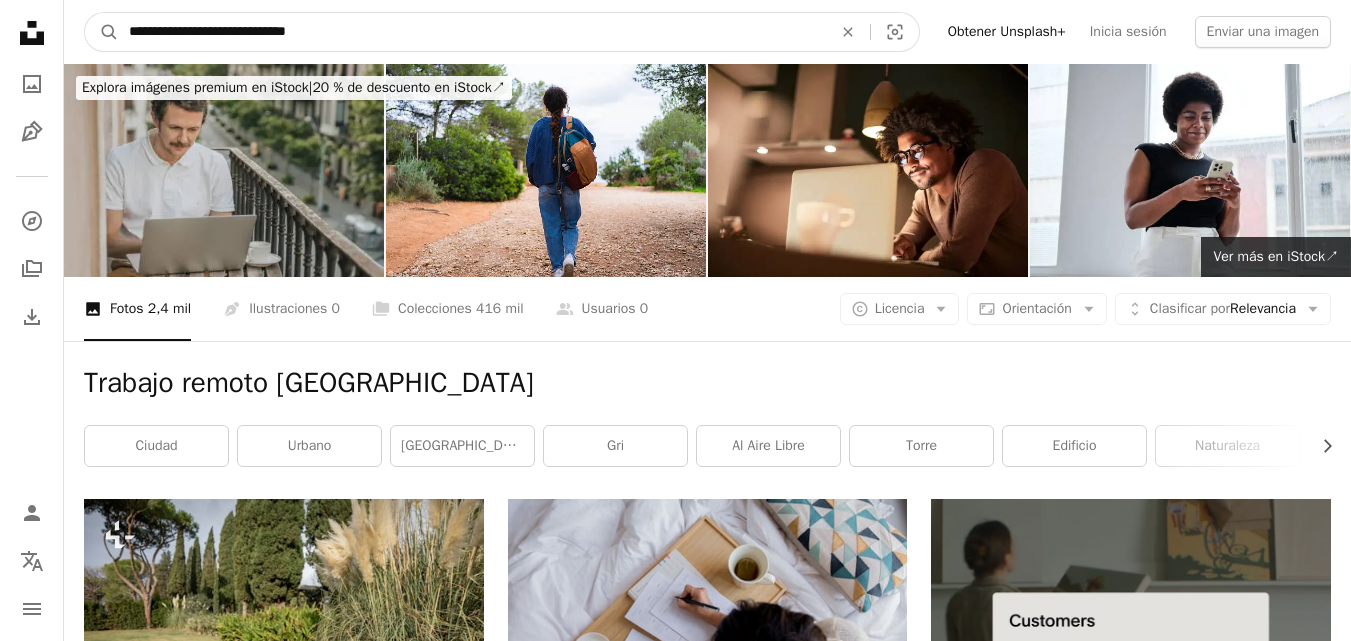 type on "**********" 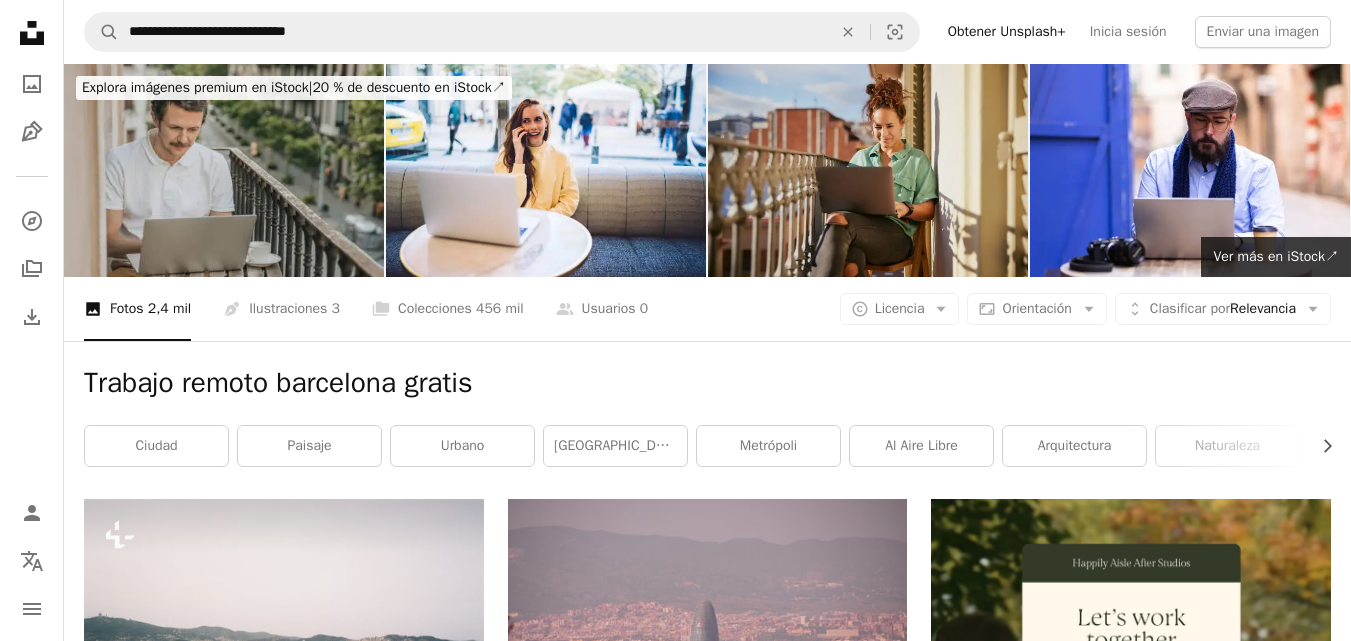 click at bounding box center [868, 170] 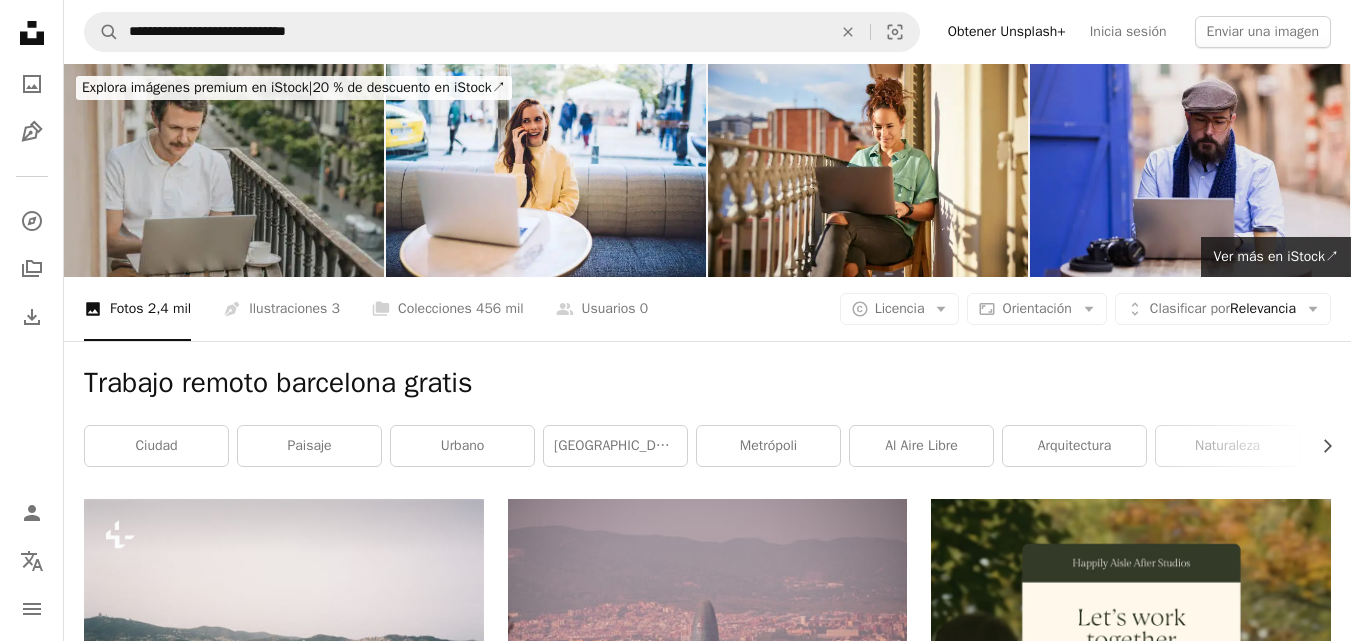 click at bounding box center [1190, 170] 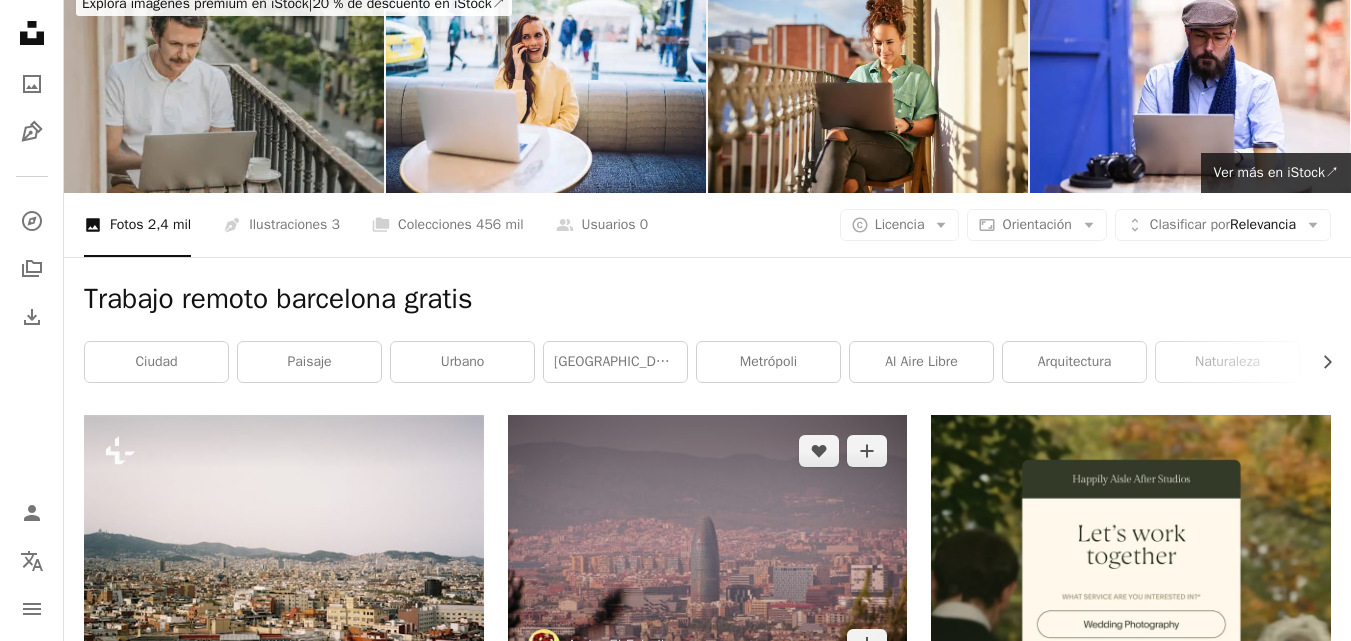 scroll, scrollTop: 0, scrollLeft: 0, axis: both 